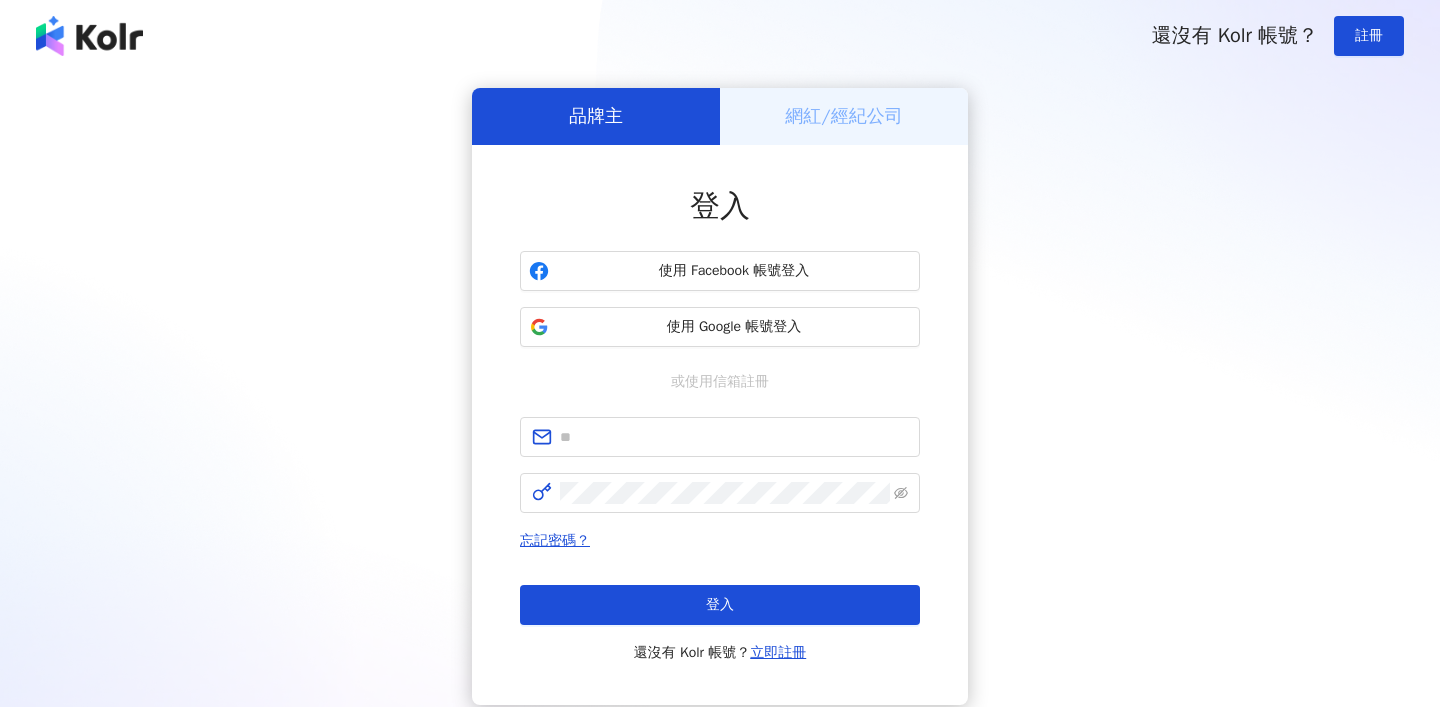 scroll, scrollTop: 0, scrollLeft: 0, axis: both 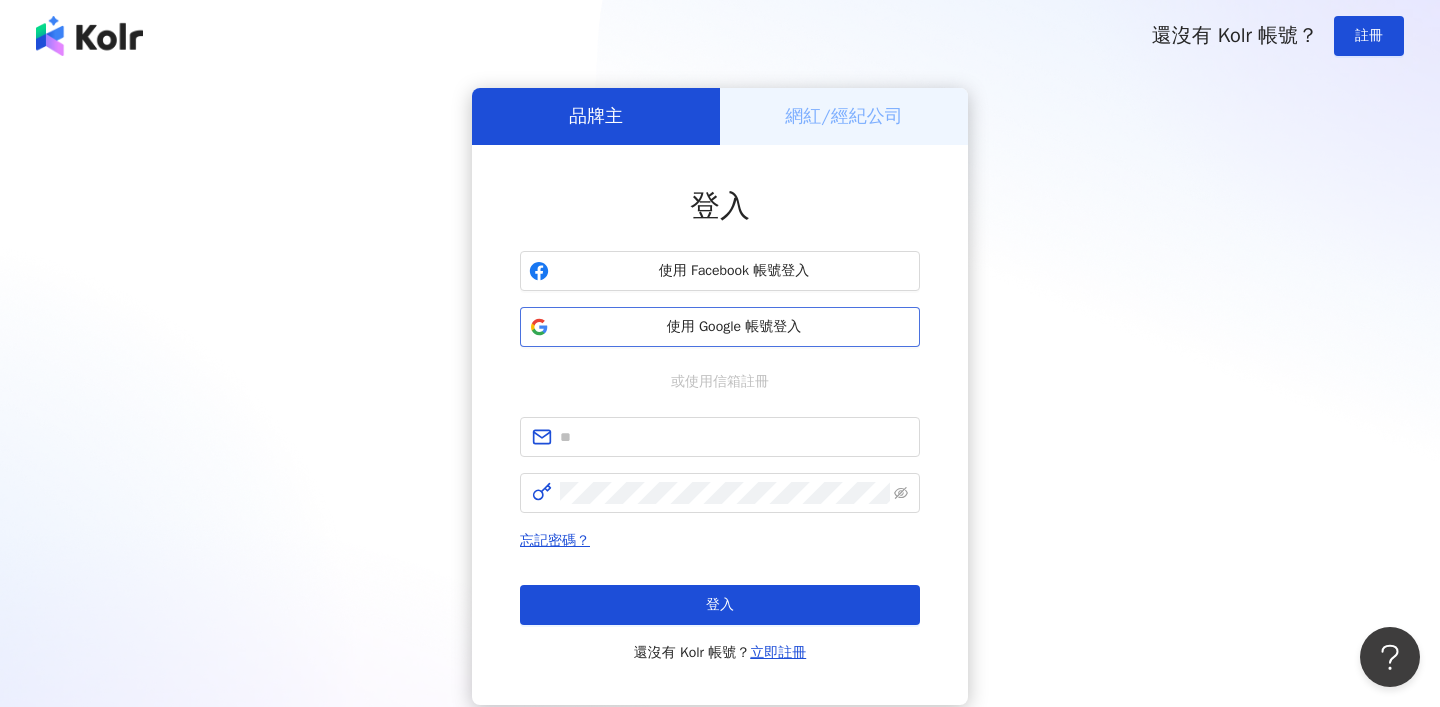 click on "使用 Google 帳號登入" at bounding box center (734, 327) 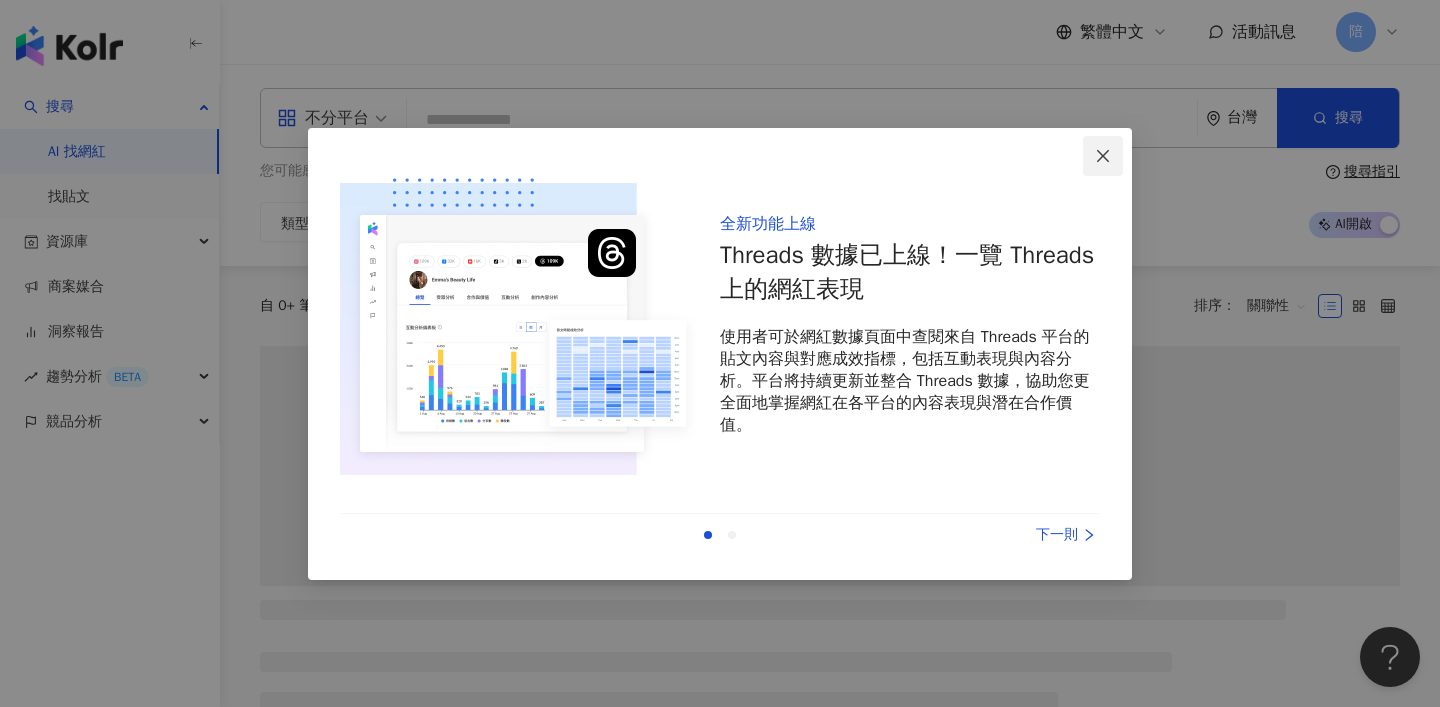 click 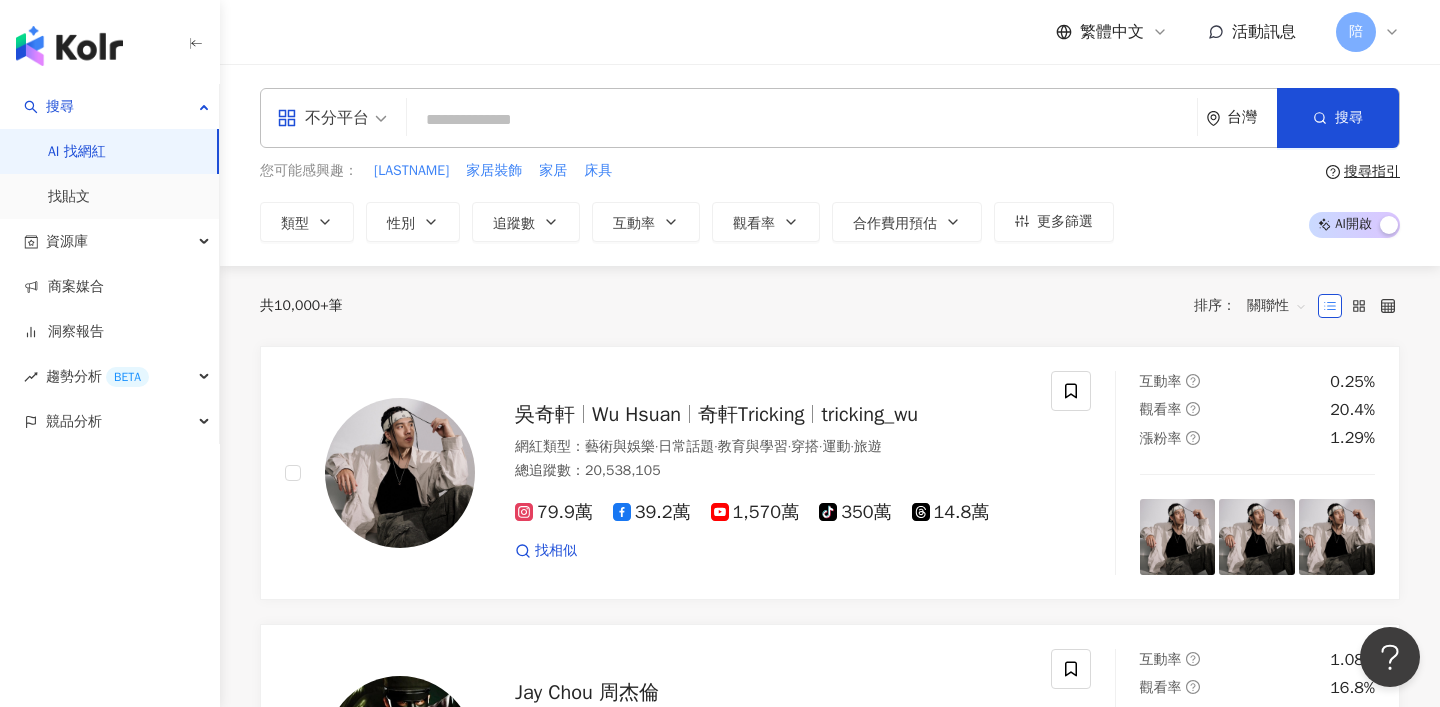 click on "不分平台" at bounding box center (323, 118) 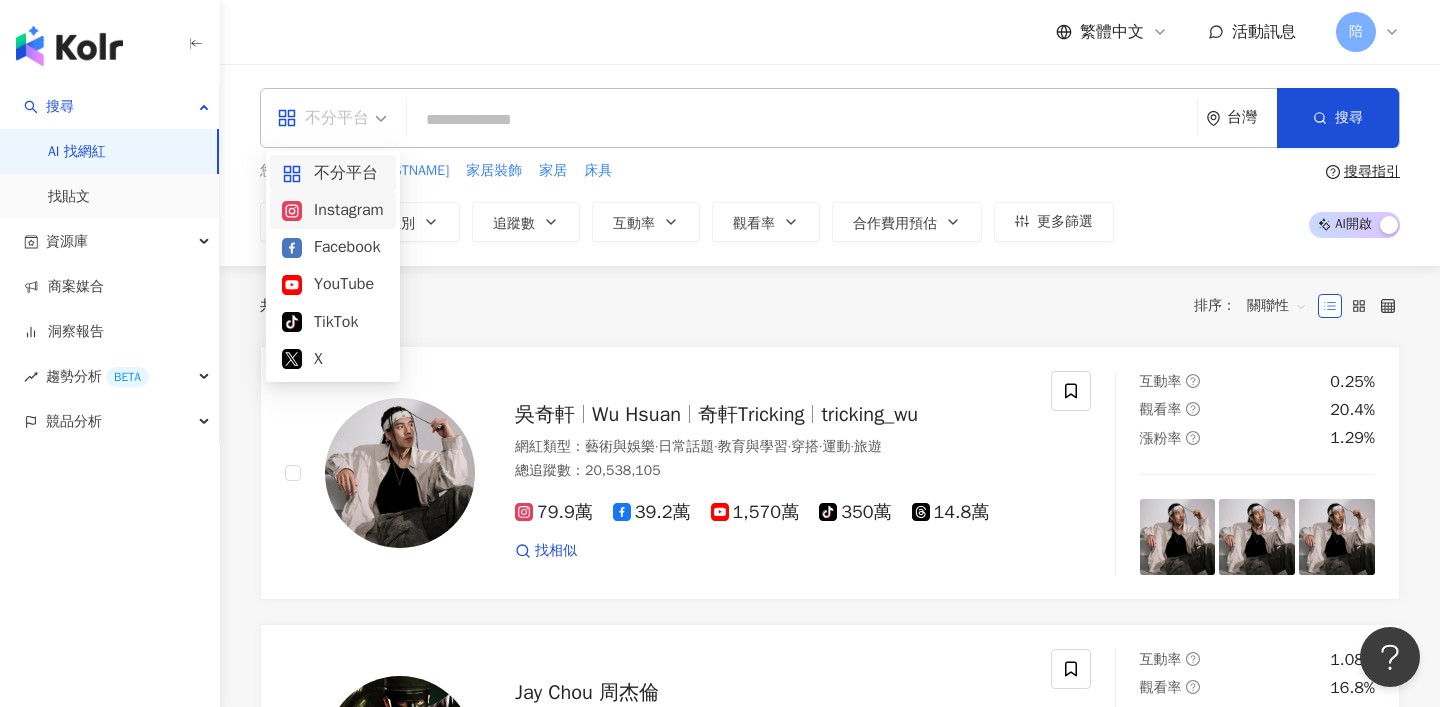 click on "Instagram" at bounding box center (333, 210) 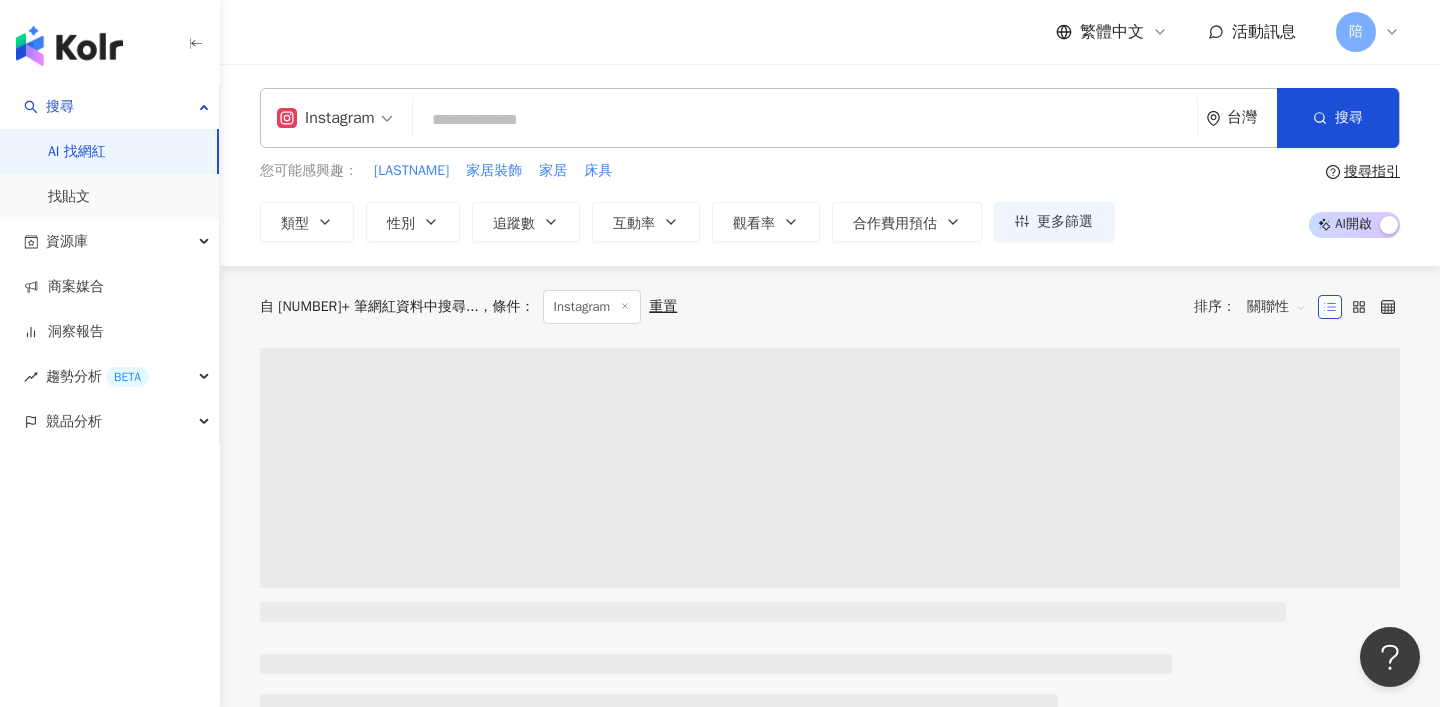click at bounding box center [805, 120] 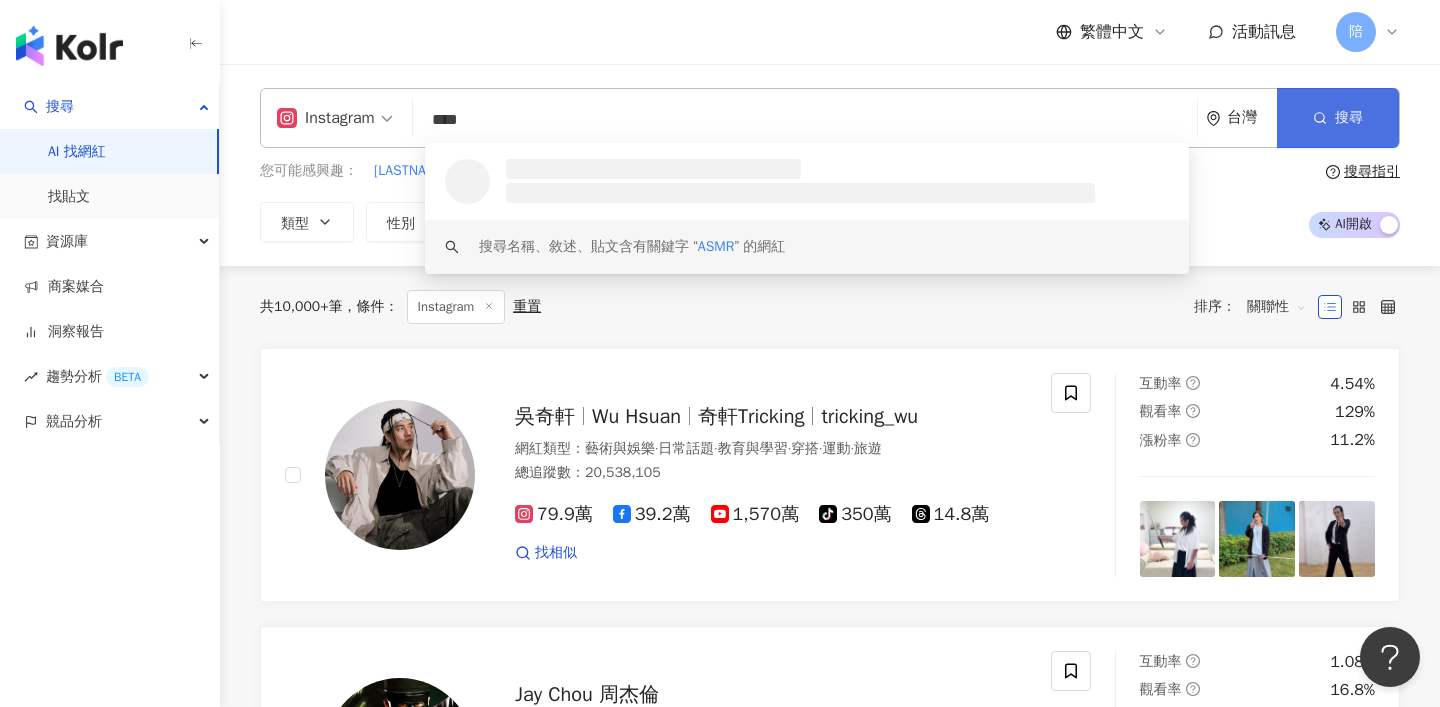 type on "****" 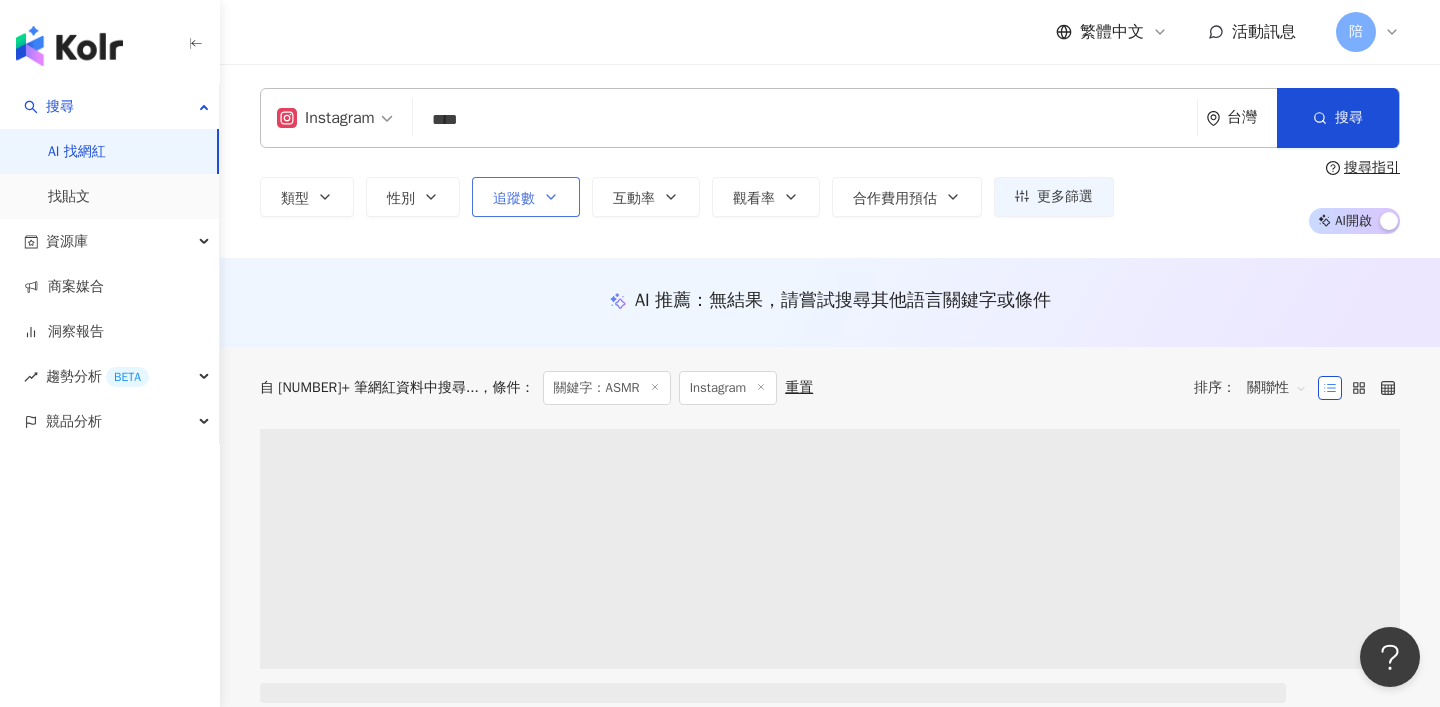 click on "追蹤數" at bounding box center (526, 197) 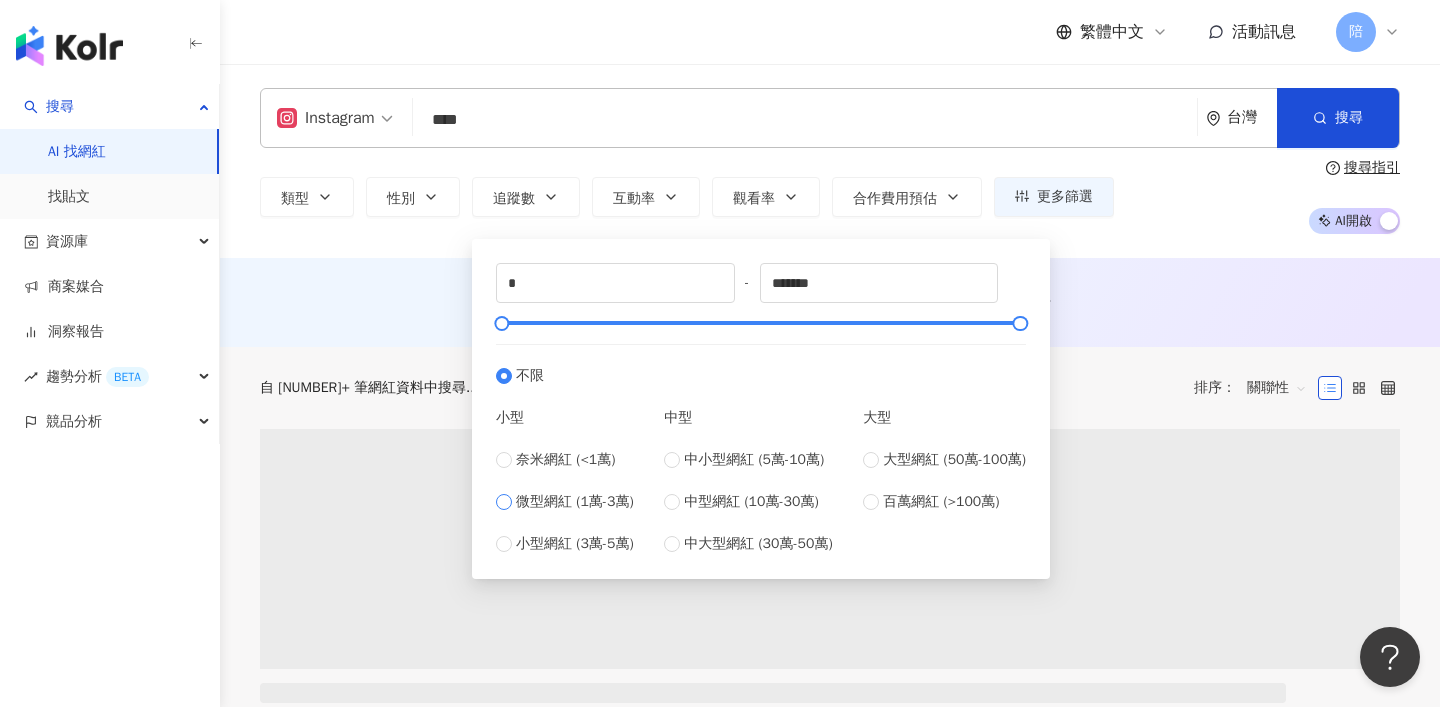 click on "微型網紅 (1萬-3萬)" at bounding box center (575, 502) 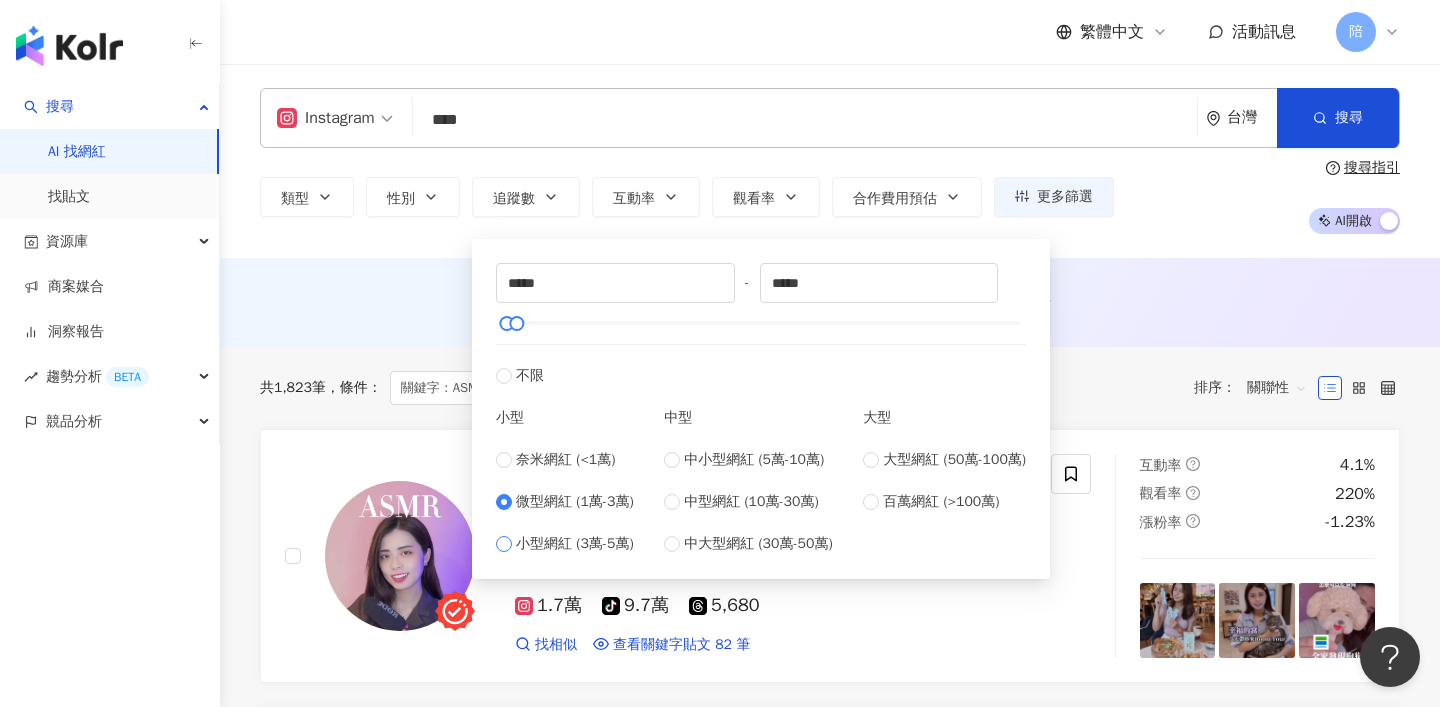 click on "小型網紅 (3萬-5萬)" at bounding box center [575, 544] 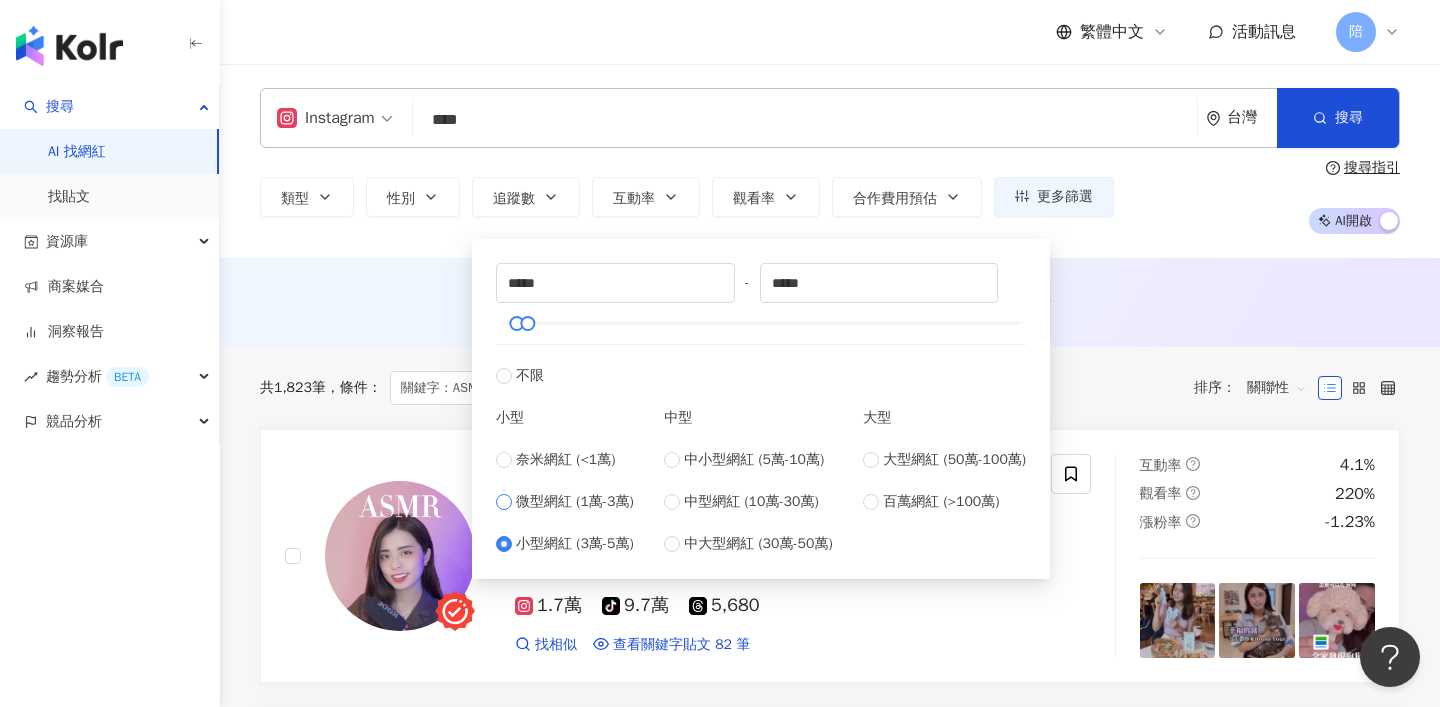 click on "微型網紅 (1萬-3萬)" at bounding box center [575, 502] 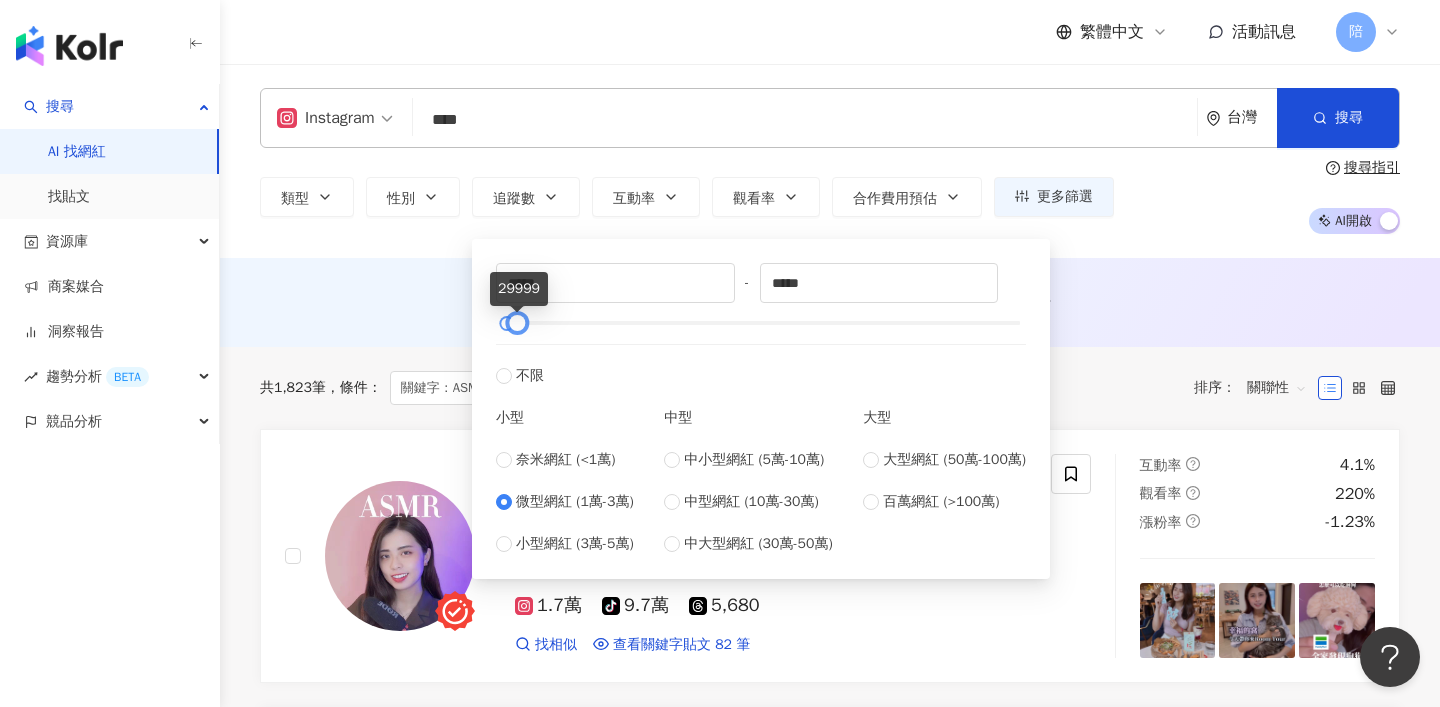 type on "*****" 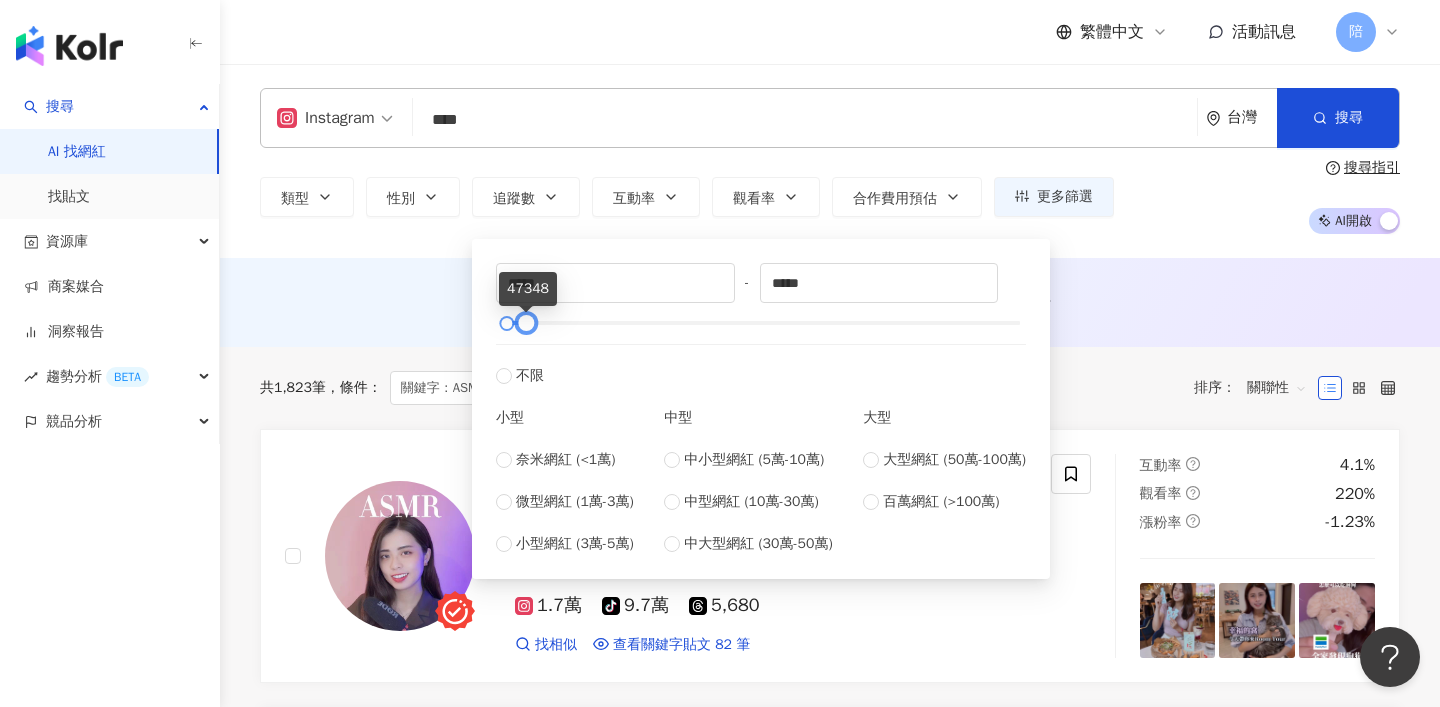drag, startPoint x: 518, startPoint y: 322, endPoint x: 529, endPoint y: 322, distance: 11 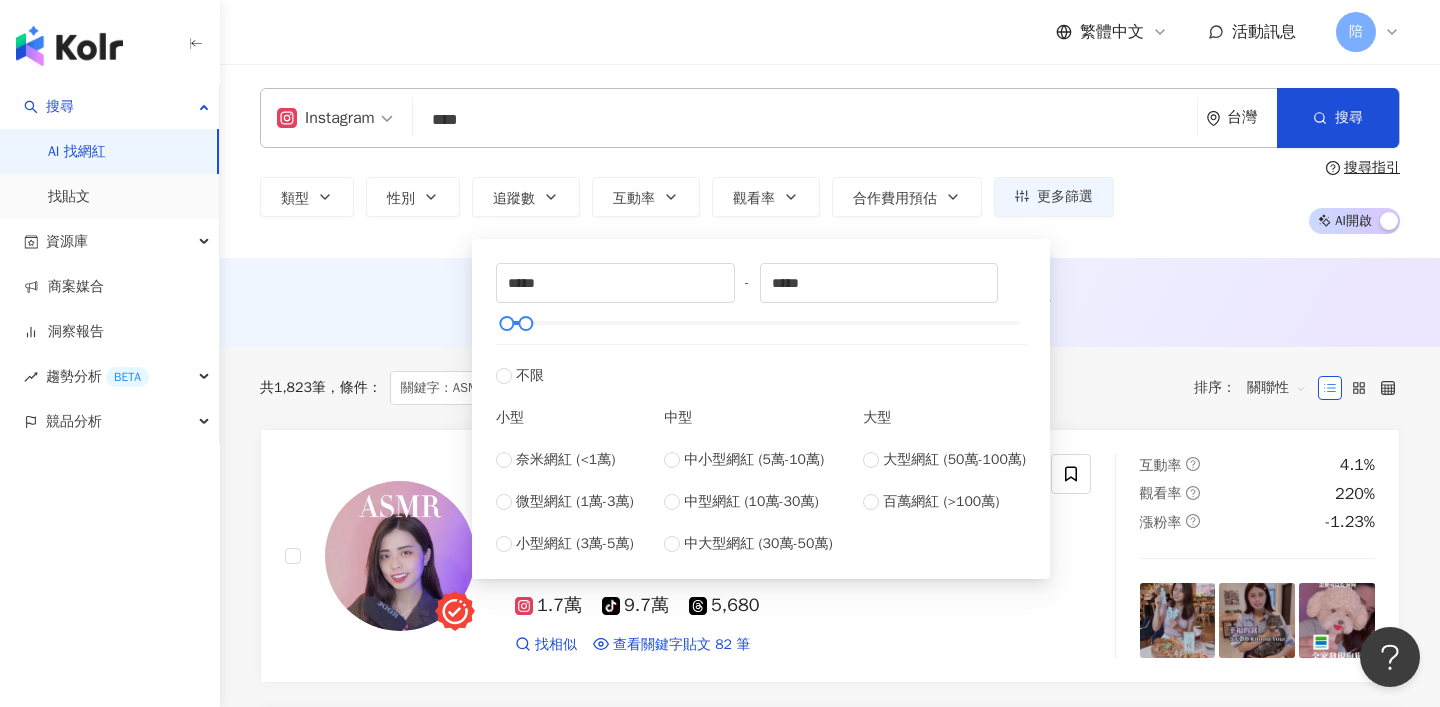 click on "AI 推薦 ： 無結果，請嘗試搜尋其他語言關鍵字或條件" at bounding box center (830, 300) 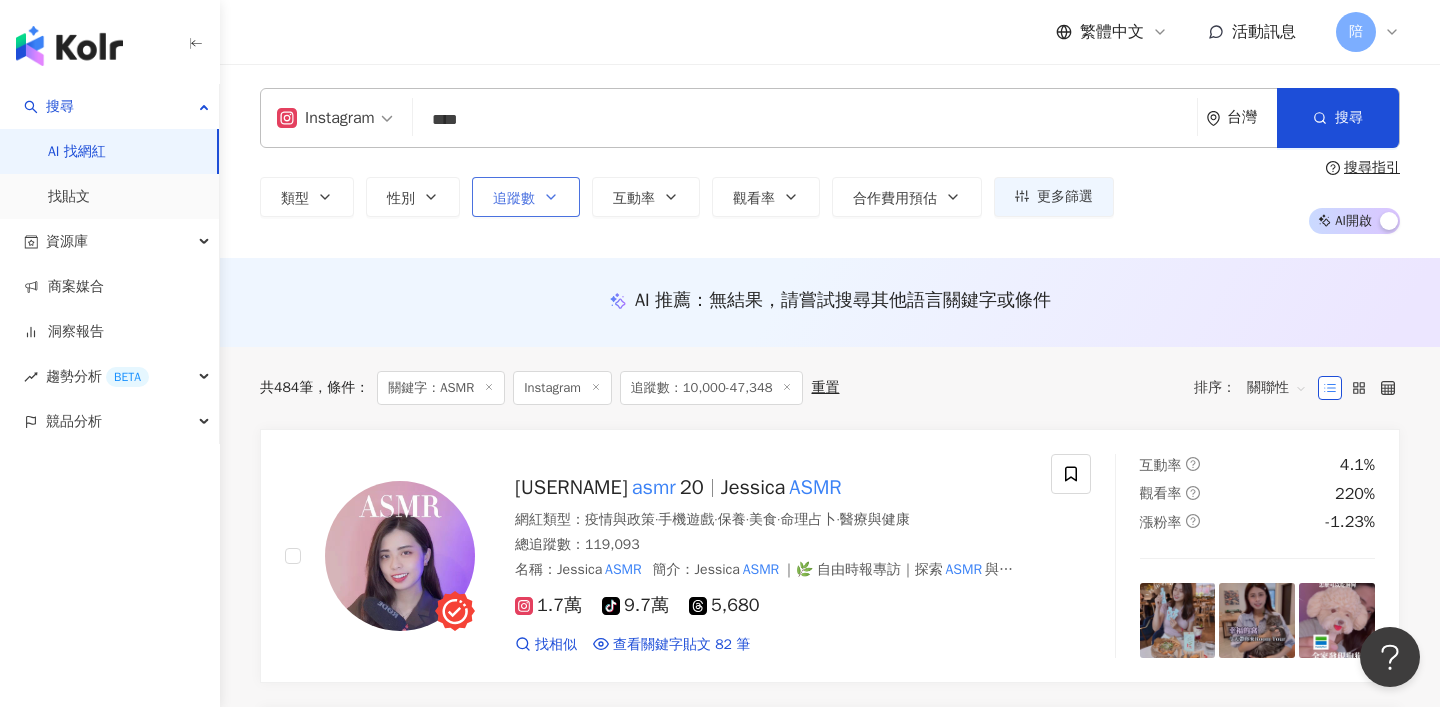 click on "追蹤數" at bounding box center [514, 199] 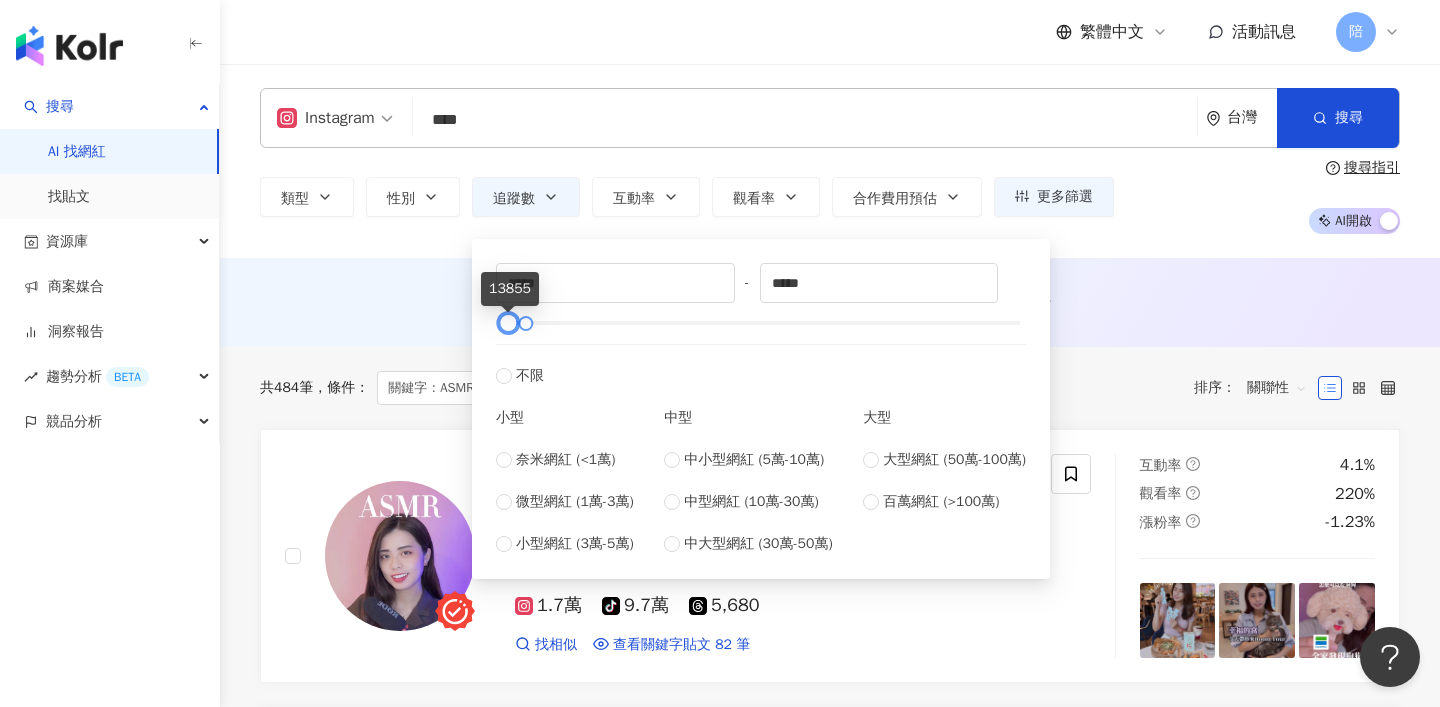click at bounding box center [508, 323] 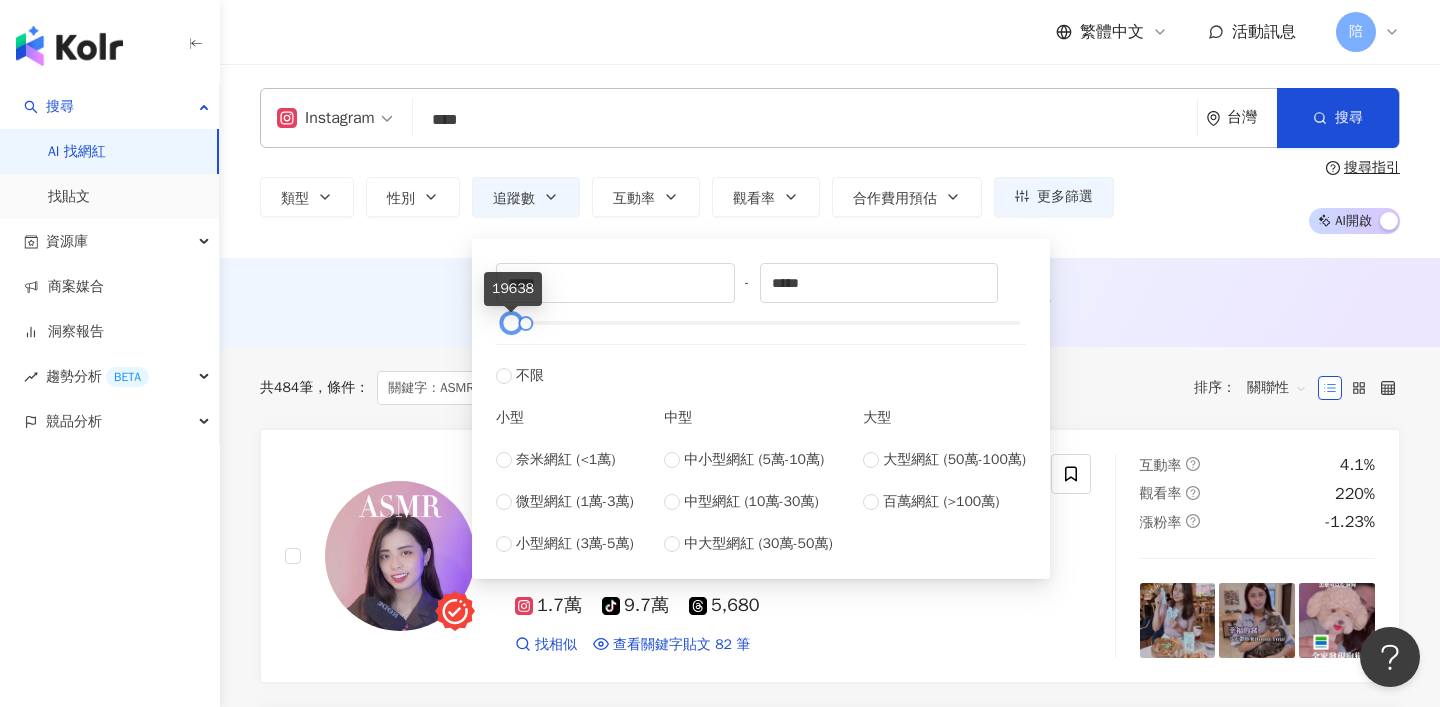 type on "*****" 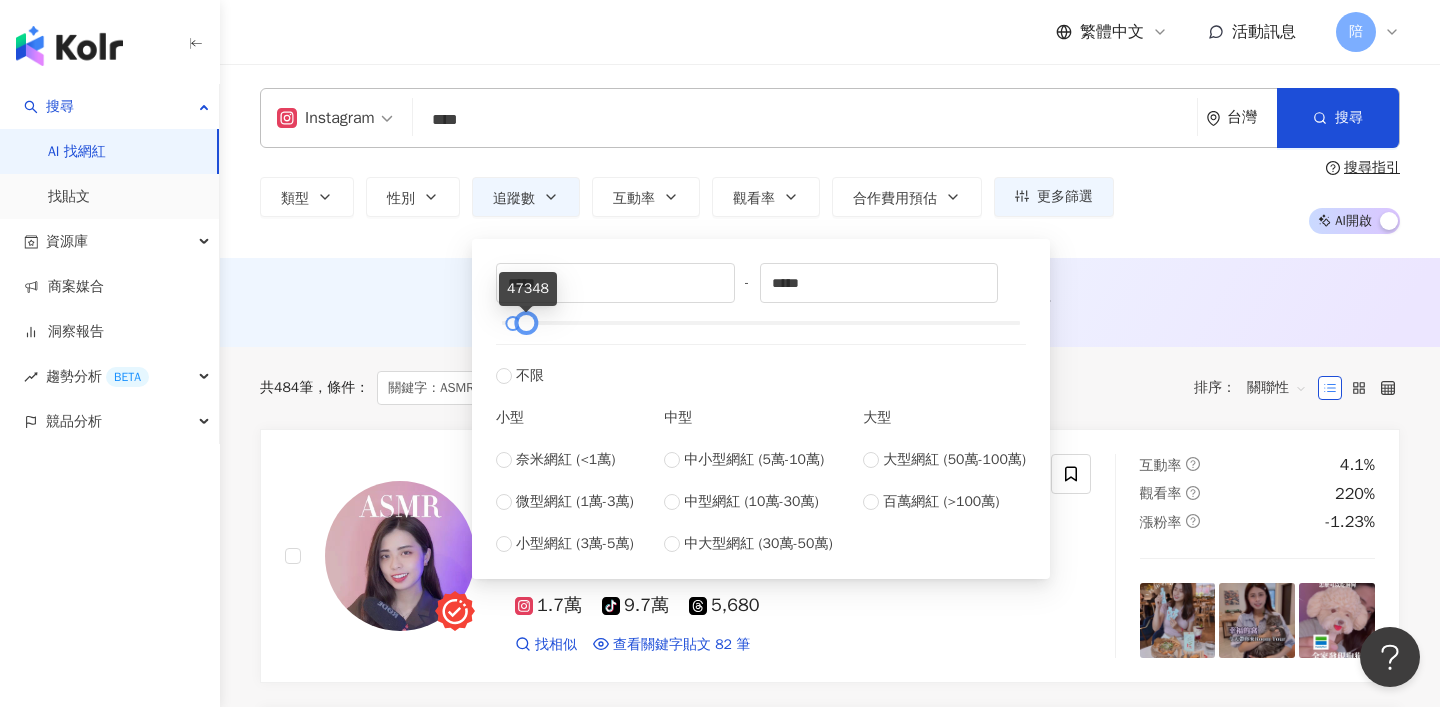 type on "*****" 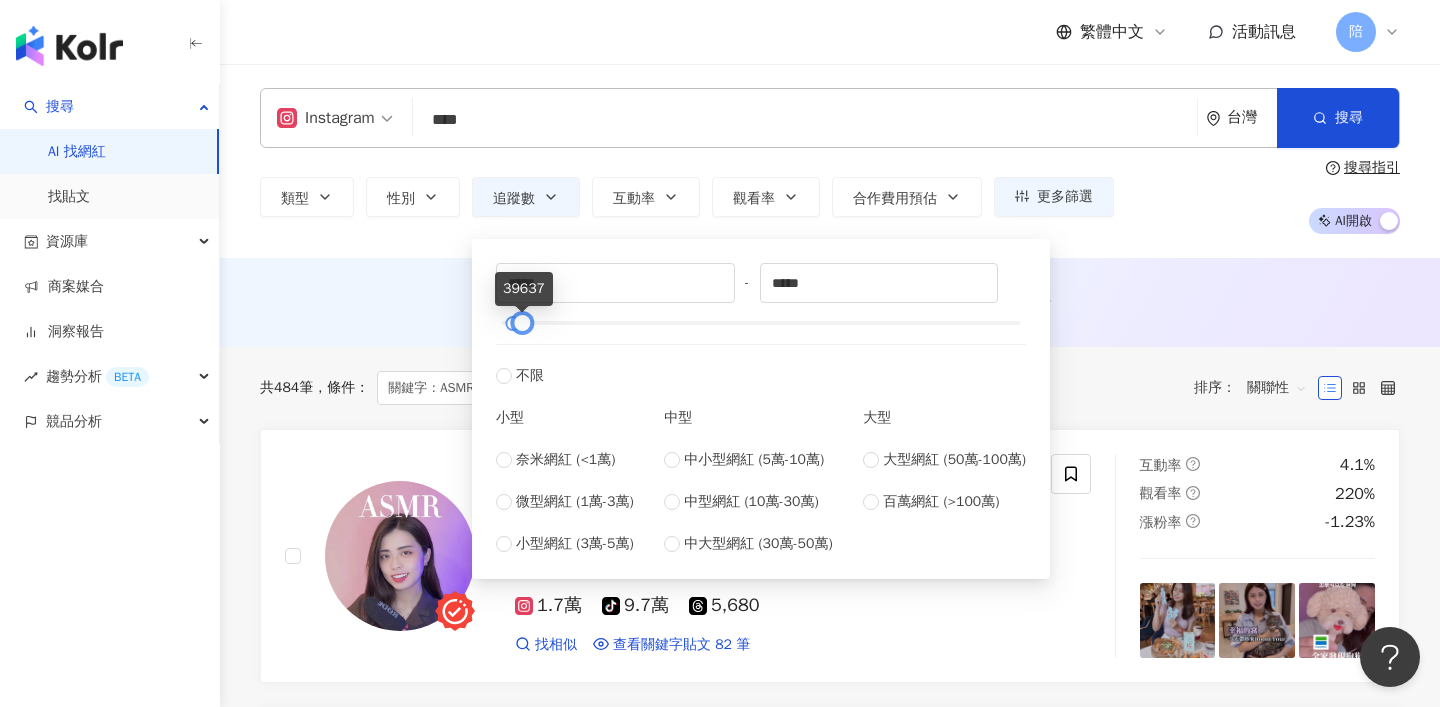 click at bounding box center [522, 323] 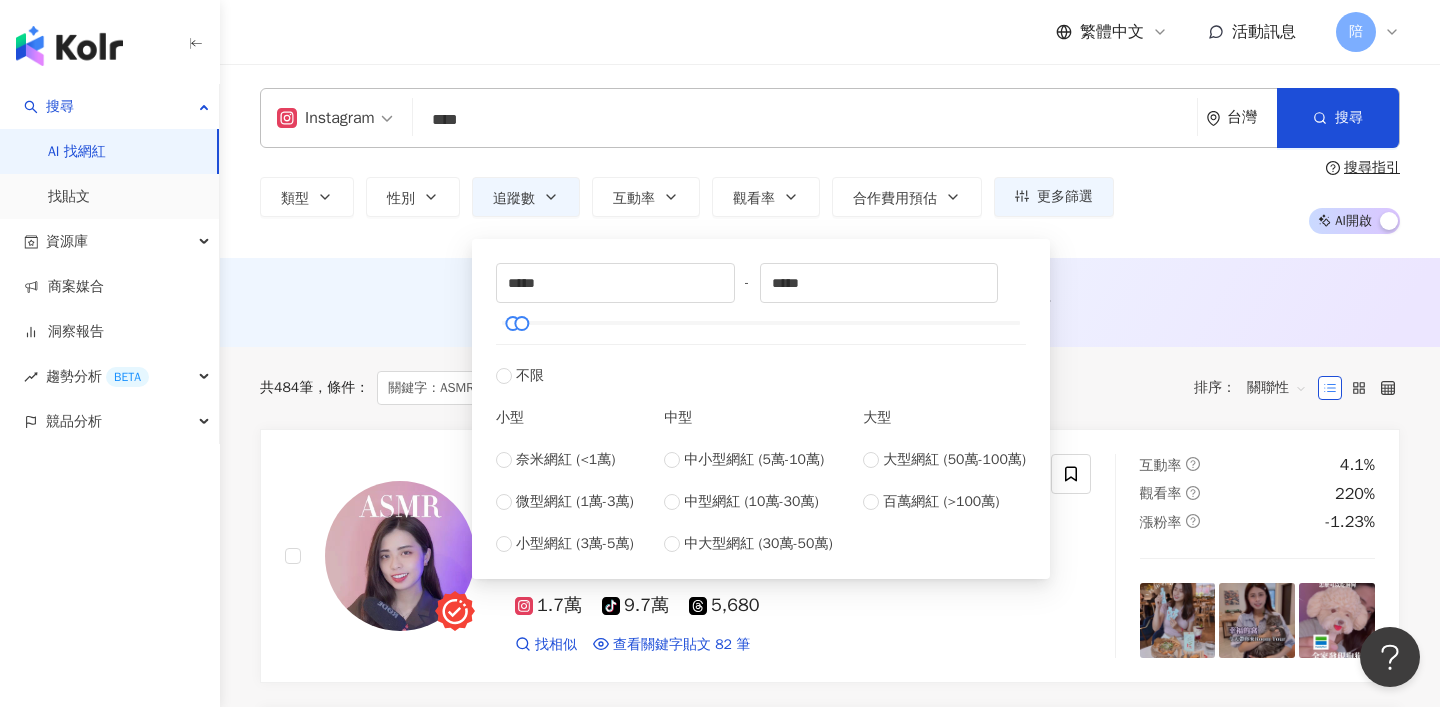 click on "AI 推薦 ： 無結果，請嘗試搜尋其他語言關鍵字或條件" at bounding box center [830, 306] 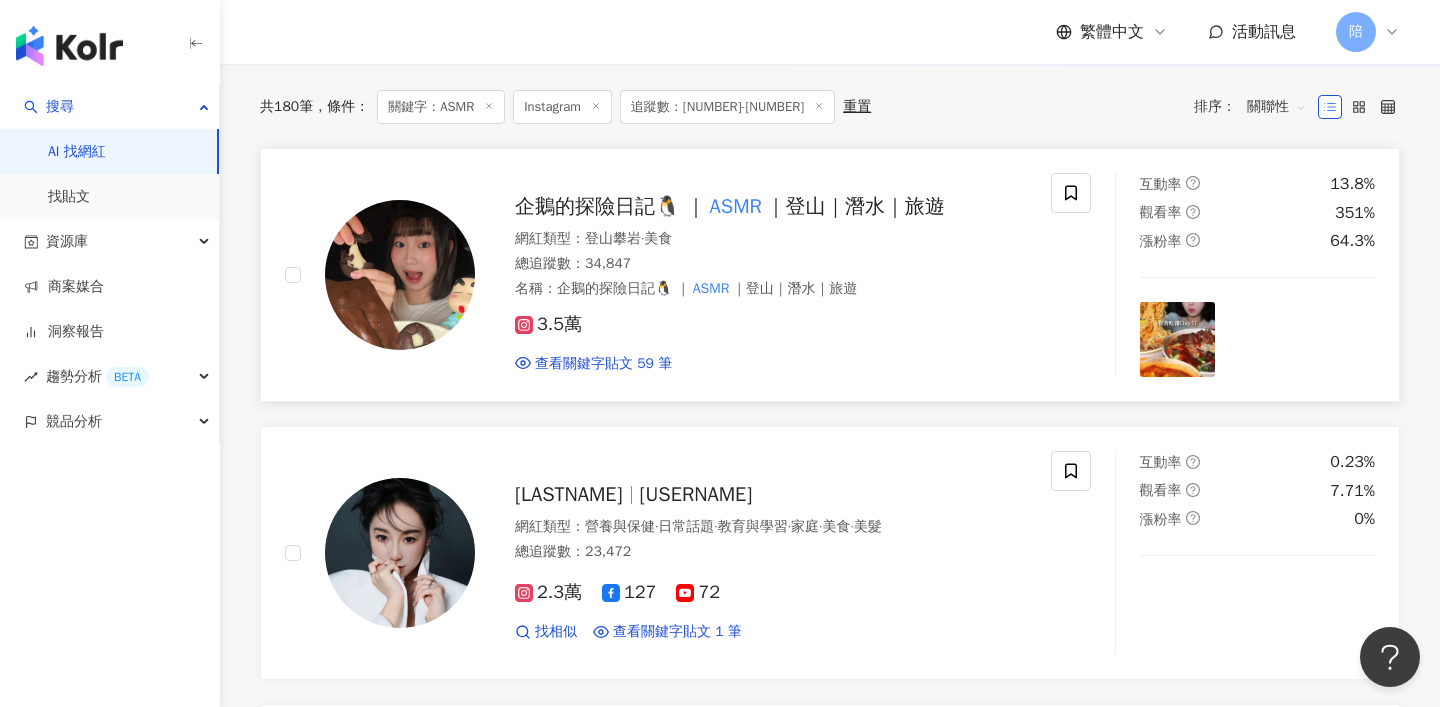 scroll, scrollTop: 303, scrollLeft: 0, axis: vertical 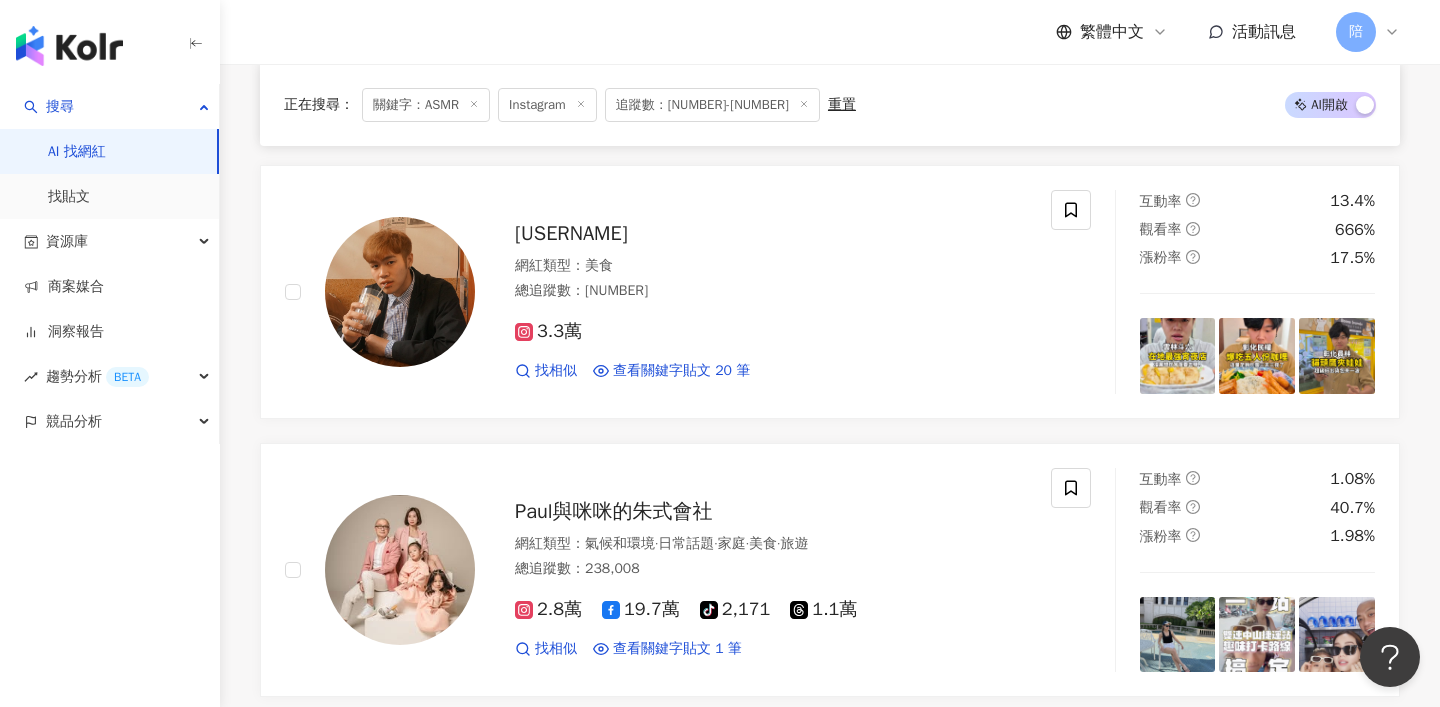 click on "企鵝的探險日記🐧 ｜ ASMR ｜登山｜潛水｜旅遊 網紅類型 ： 登山攀岩  ·  美食 總追蹤數 ： [NUMBER] 名稱 ： 企鵝的探險日記🐧 ｜ ASMR ｜登山｜潛水｜旅遊 [NUMBER] 查看關鍵字貼文 [NUMBER] 筆 互動率 [PERCENT] 觀看率 [PERCENT] 漲粉率 [PERCENT] [FIRSTNAME] [LASTNAME] [USERNAME] 網紅類型 ： 營養與保健  ·  日常話題  ·  教育與學習  ·  家庭  ·  美食  ·  美髮 總追蹤數 ： [NUMBER] [NUMBER] 找相似 查看關鍵字貼文 [NUMBER] 筆 互動率 [PERCENT] 觀看率 [PERCENT] 漲粉率 [PERCENT] ·[LASTNAME][FIRSTNAME]· 網紅類型 ： 親子  ·  營養與保健  ·  教育與學習  ·  美食  ·  食譜 總追蹤數 ： [NUMBER] [NUMBER] 找相似 查看關鍵字貼文 [NUMBER] 筆 互動率 [PERCENT] 觀看率 [PERCENT] 漲粉率 [PERCENT] [USERNAME] [LASTNAME] 網紅類型 ： 美食 ： [NUMBER]" at bounding box center [830, 703] 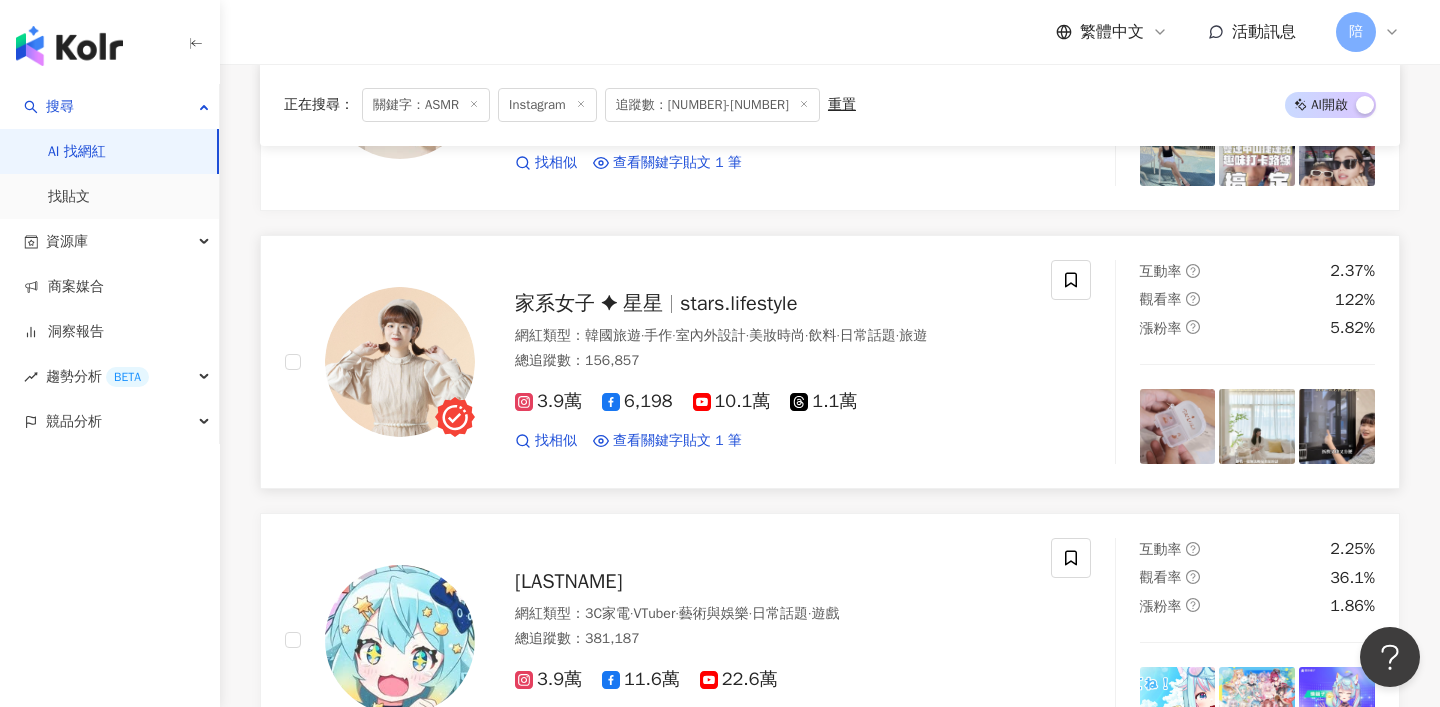 scroll, scrollTop: 1875, scrollLeft: 0, axis: vertical 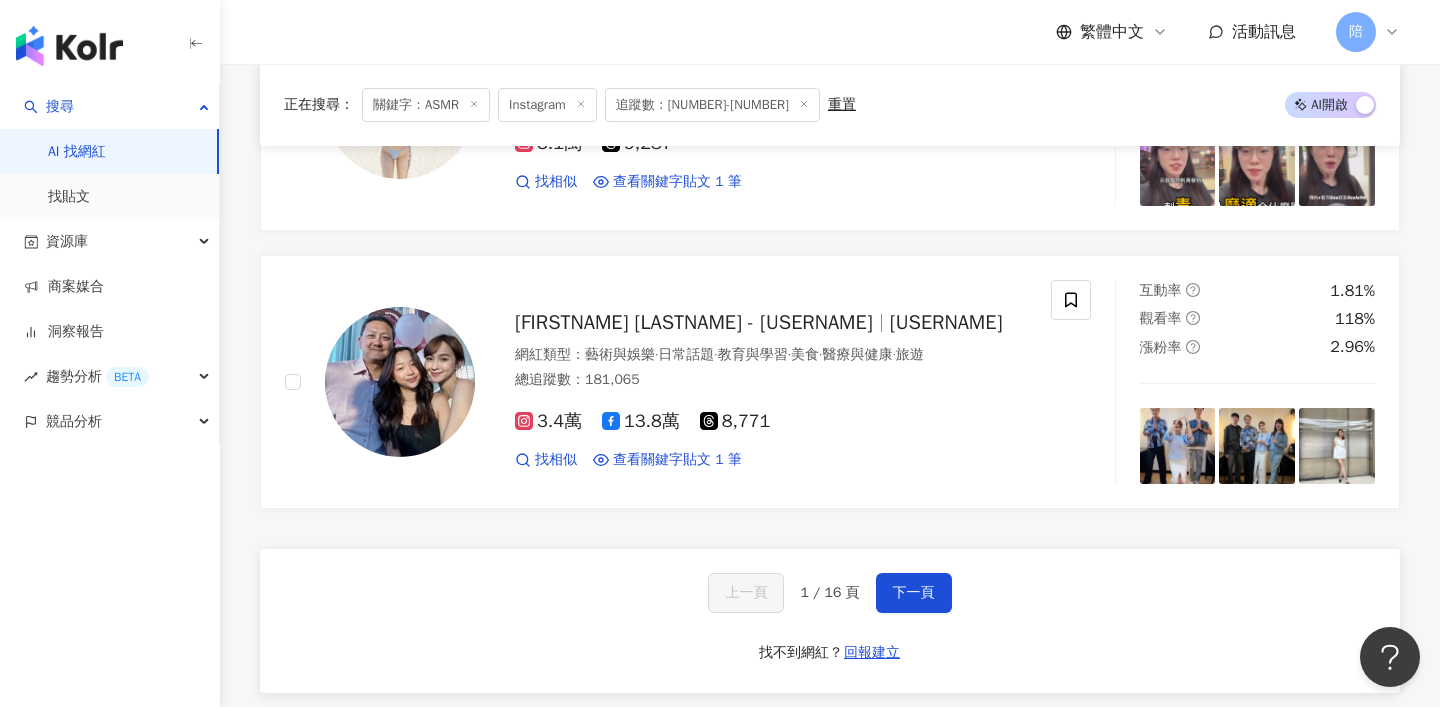 click on "上一頁 1 / 16 頁 下一頁 找不到網紅？ 回報建立" at bounding box center (830, 621) 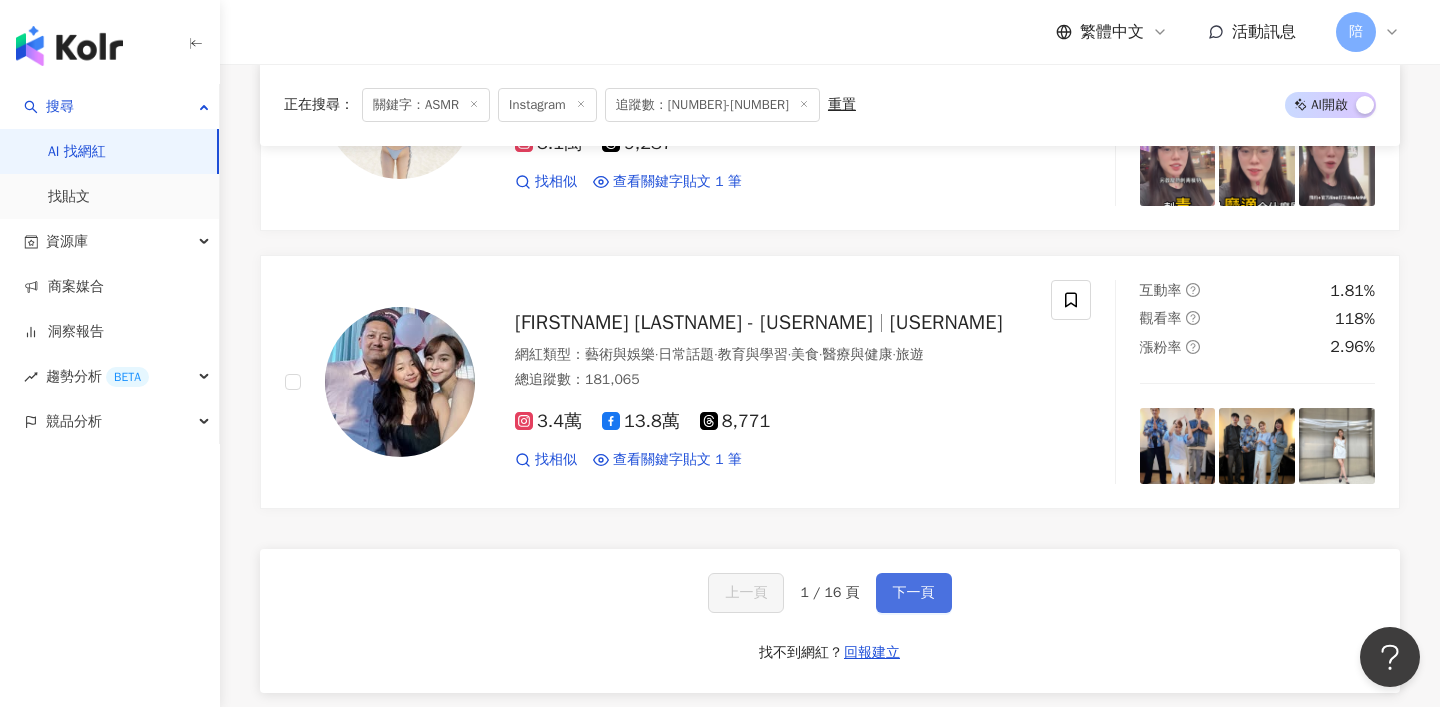 click on "下一頁" at bounding box center (914, 593) 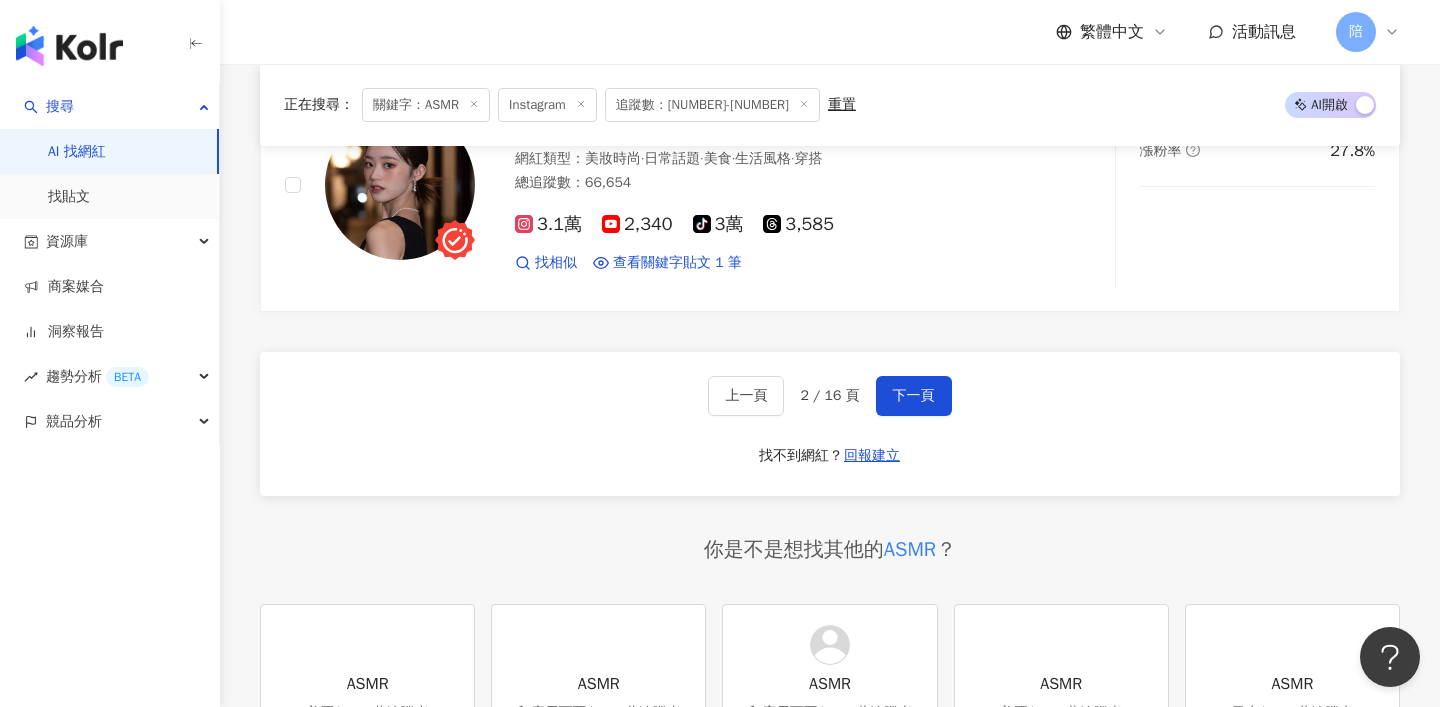 scroll, scrollTop: 3512, scrollLeft: 0, axis: vertical 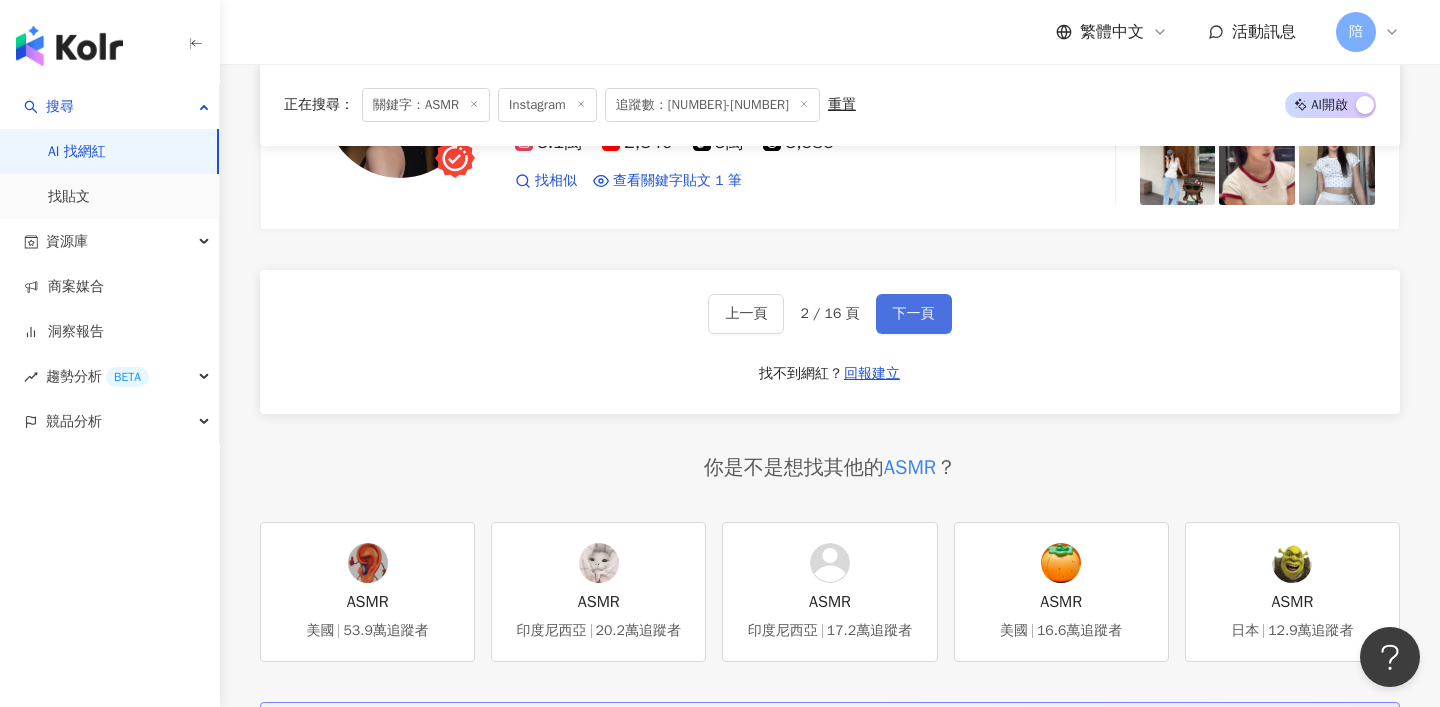 click on "下一頁" at bounding box center [914, 314] 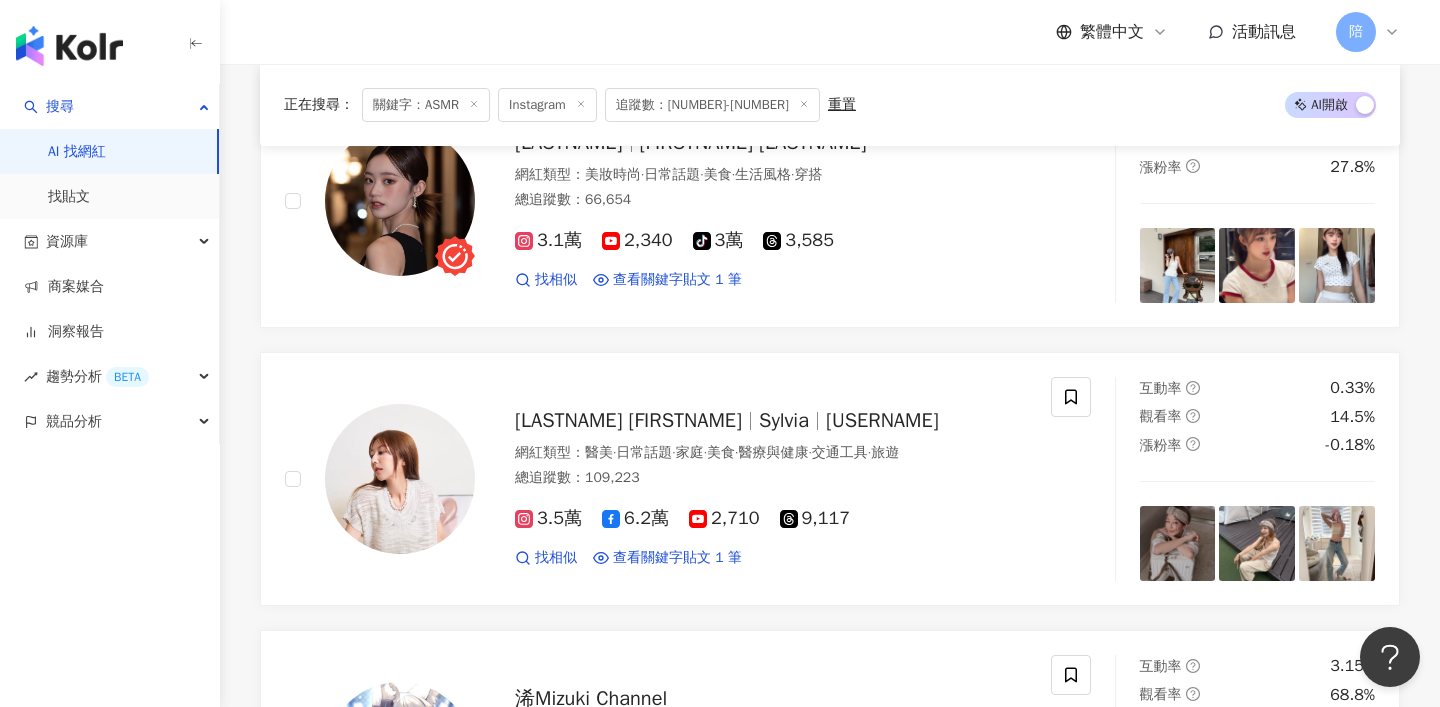 scroll, scrollTop: 0, scrollLeft: 0, axis: both 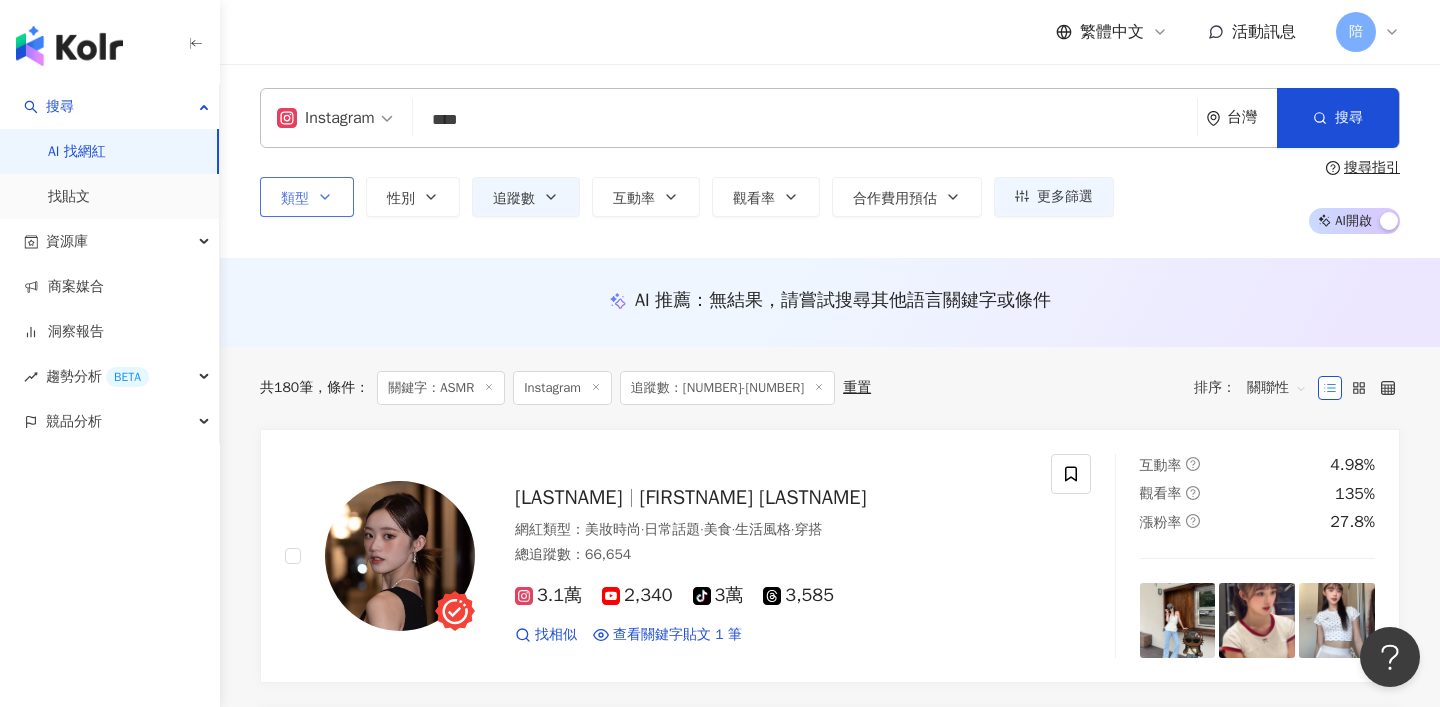 click 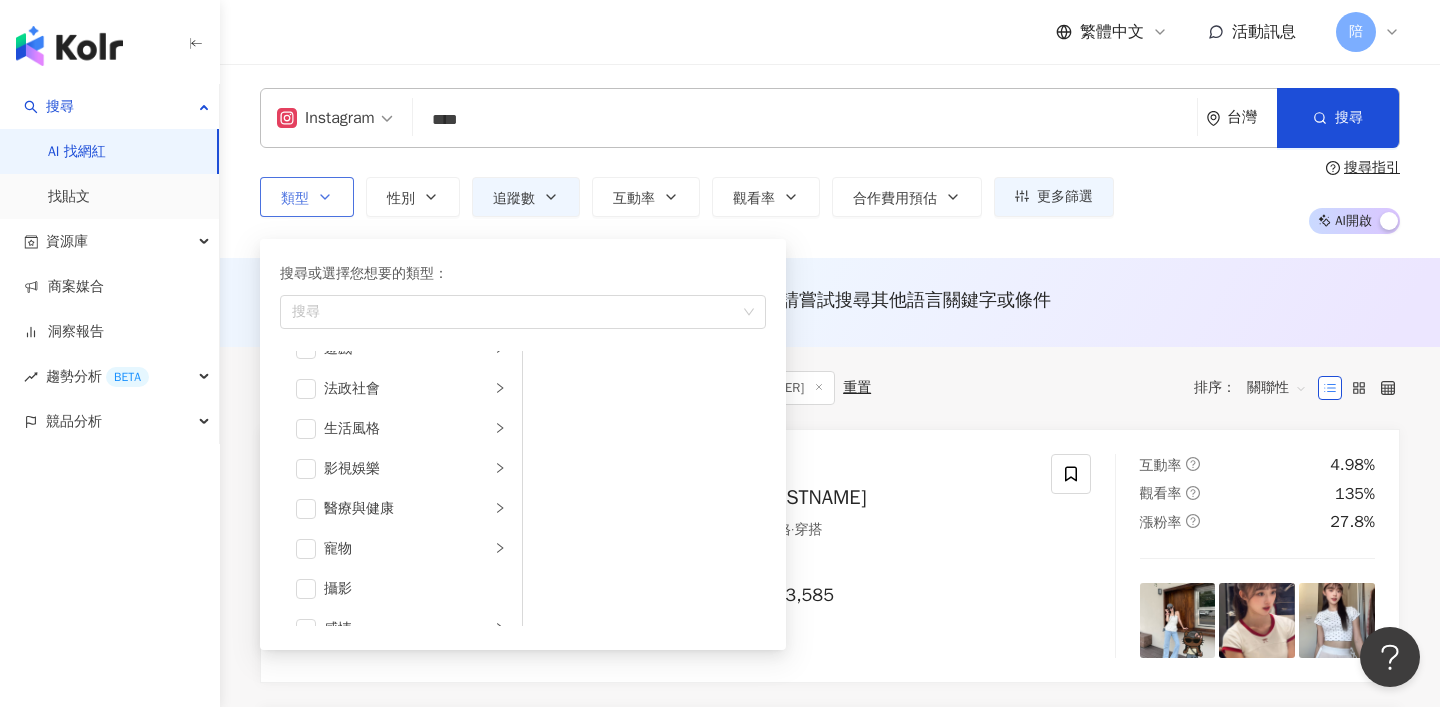 scroll, scrollTop: 387, scrollLeft: 0, axis: vertical 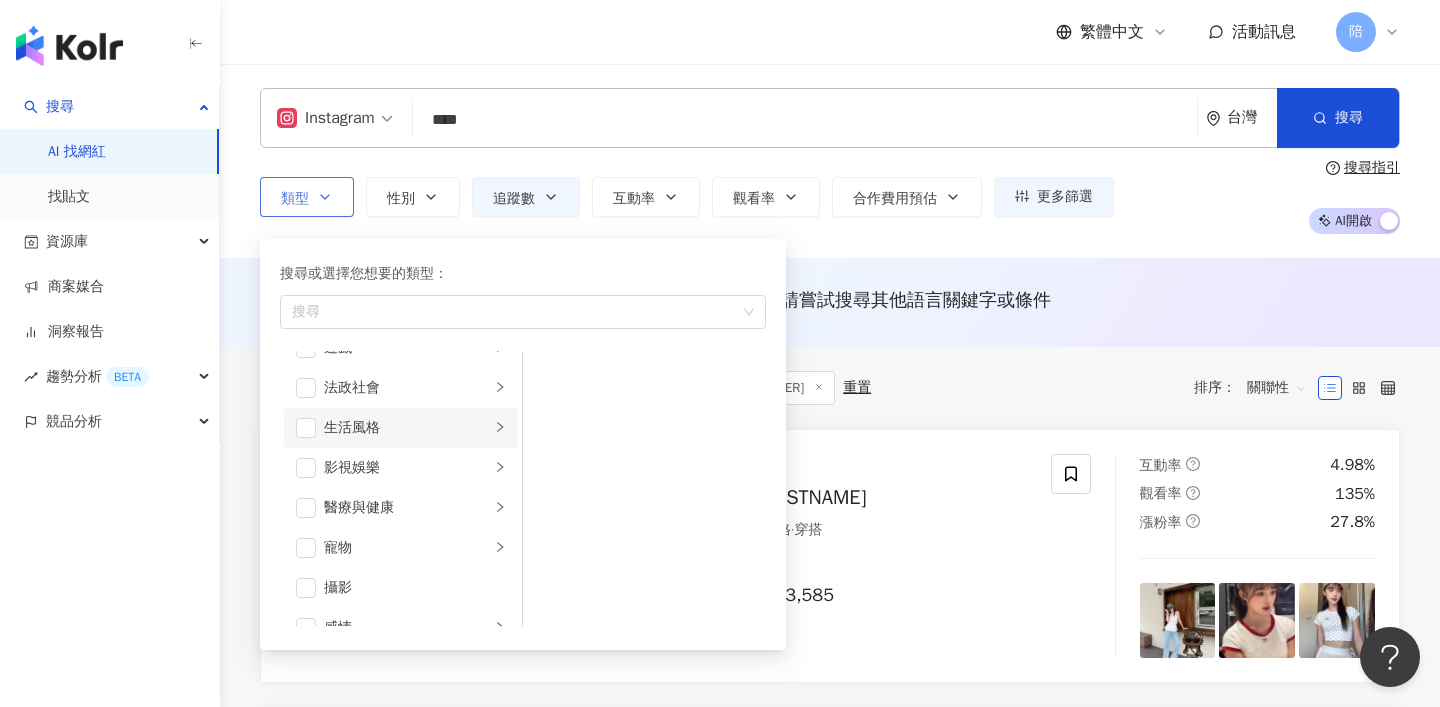 click on "生活風格" at bounding box center [407, 428] 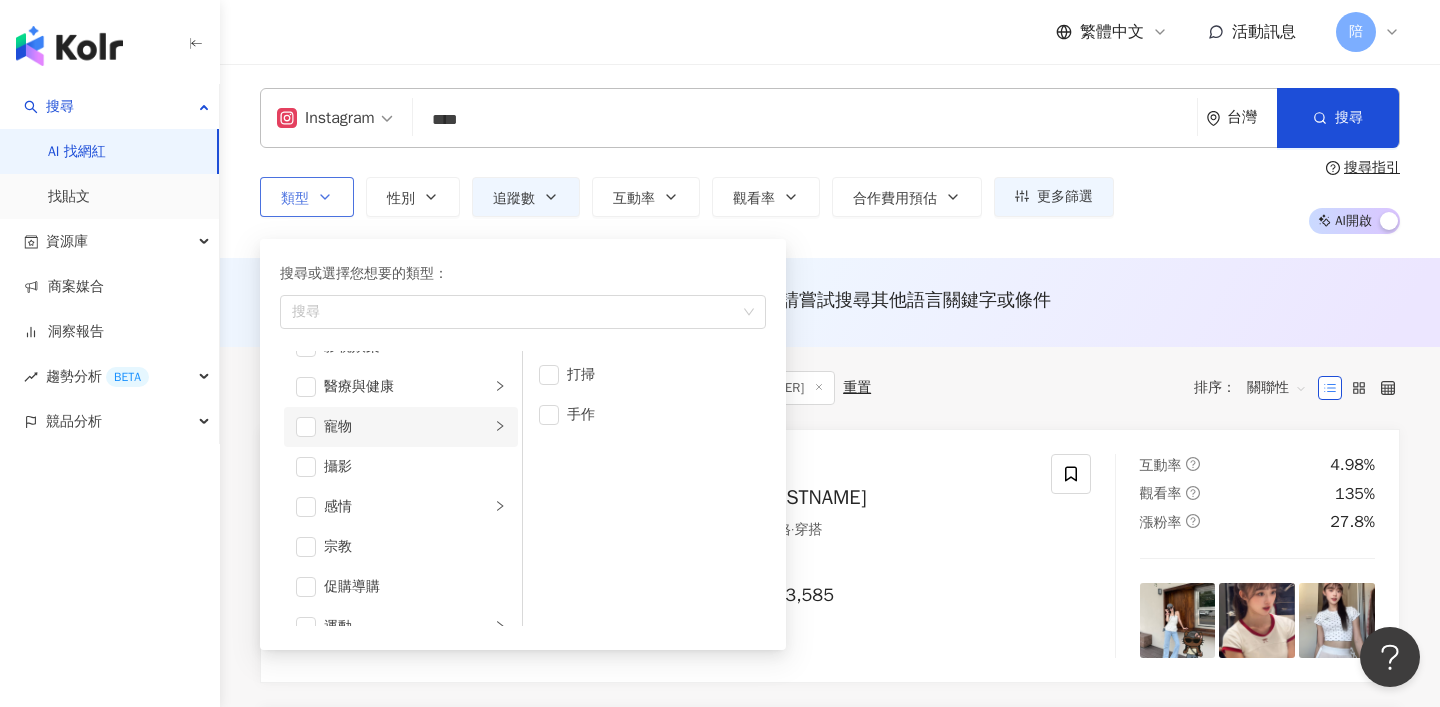 scroll, scrollTop: 693, scrollLeft: 0, axis: vertical 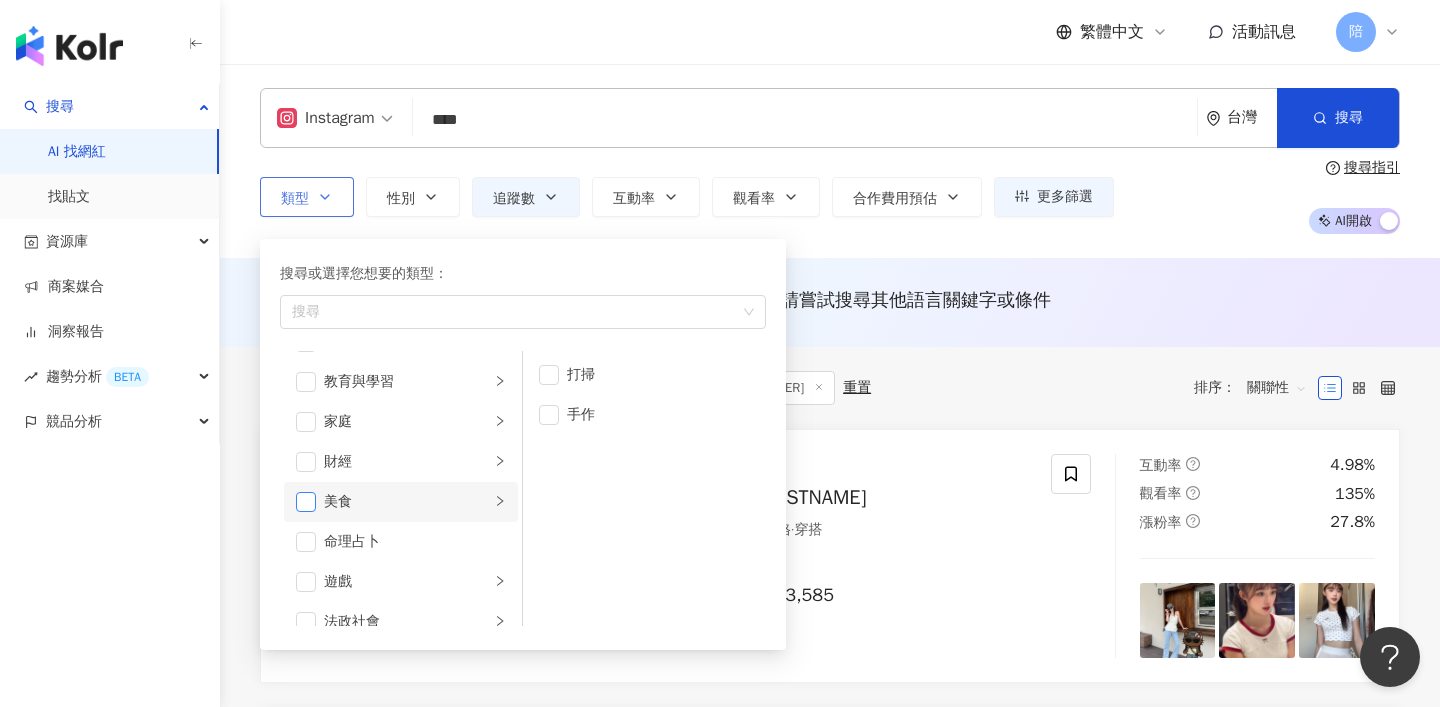 click at bounding box center [306, 502] 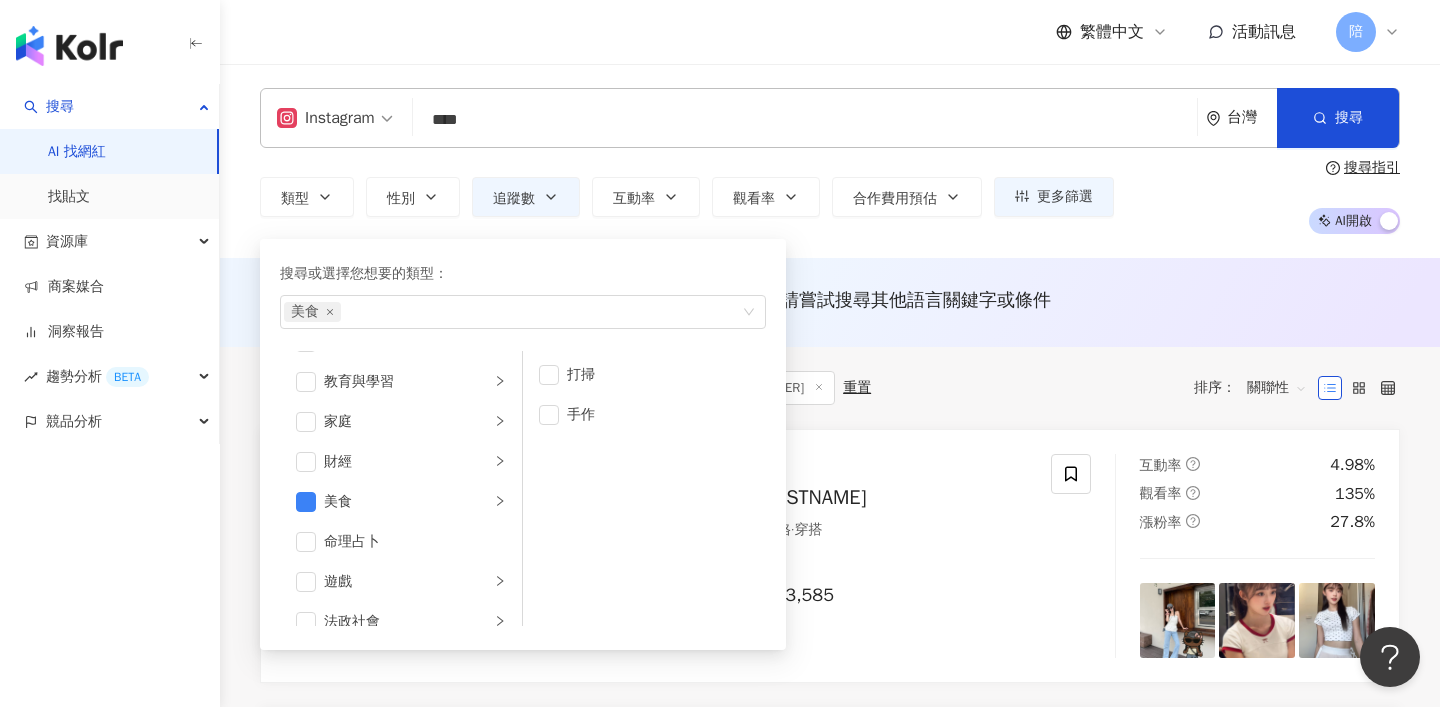 click on "搜尋 AI 找網紅 找貼文 資源庫 商案媒合 洞察報告 趨勢分析 BETA 競品分析" at bounding box center [110, 395] 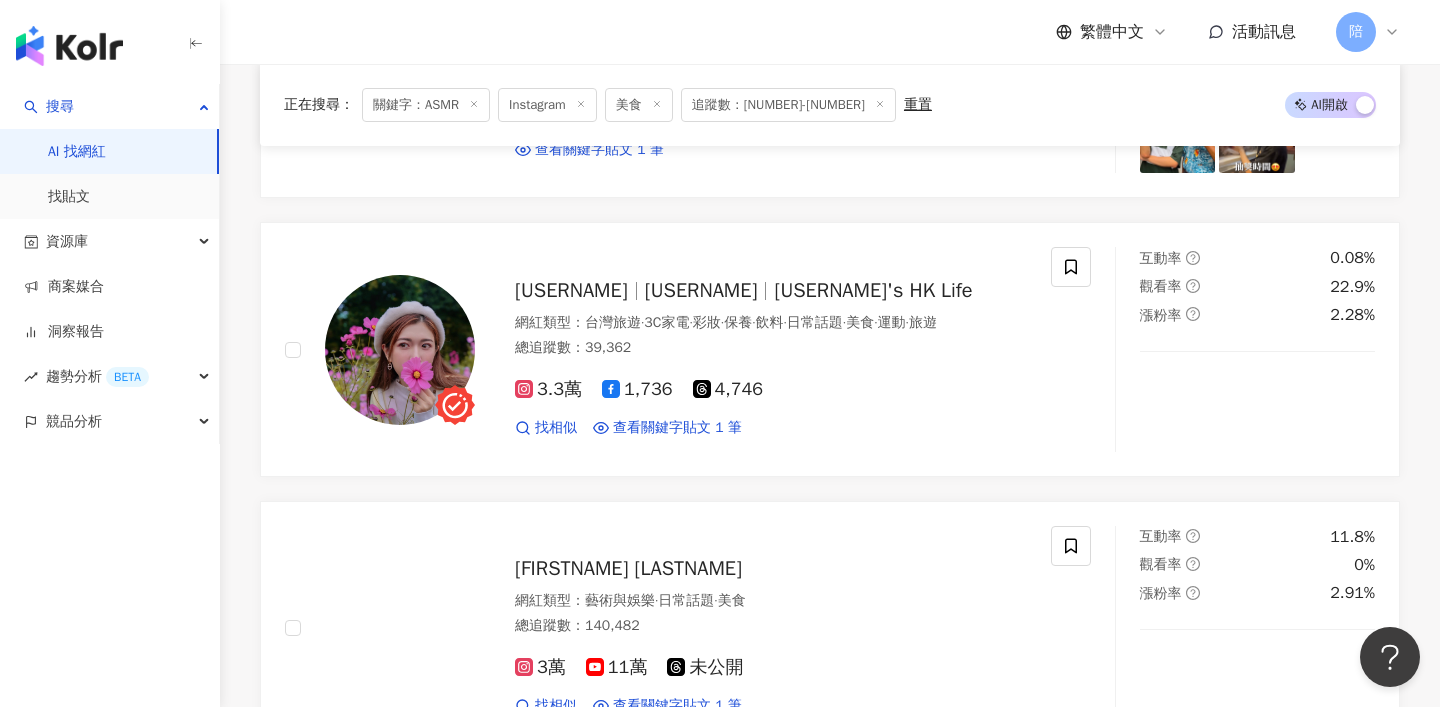 scroll, scrollTop: 2720, scrollLeft: 0, axis: vertical 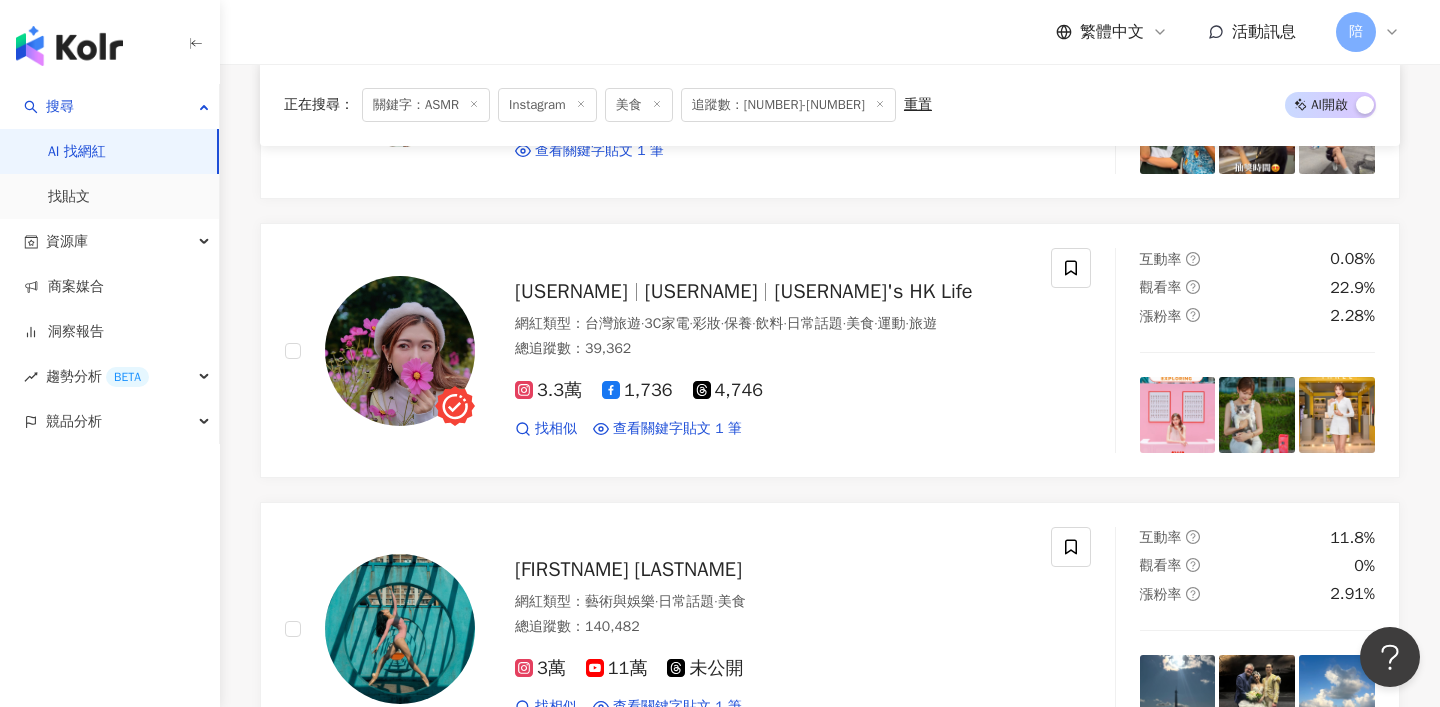 click 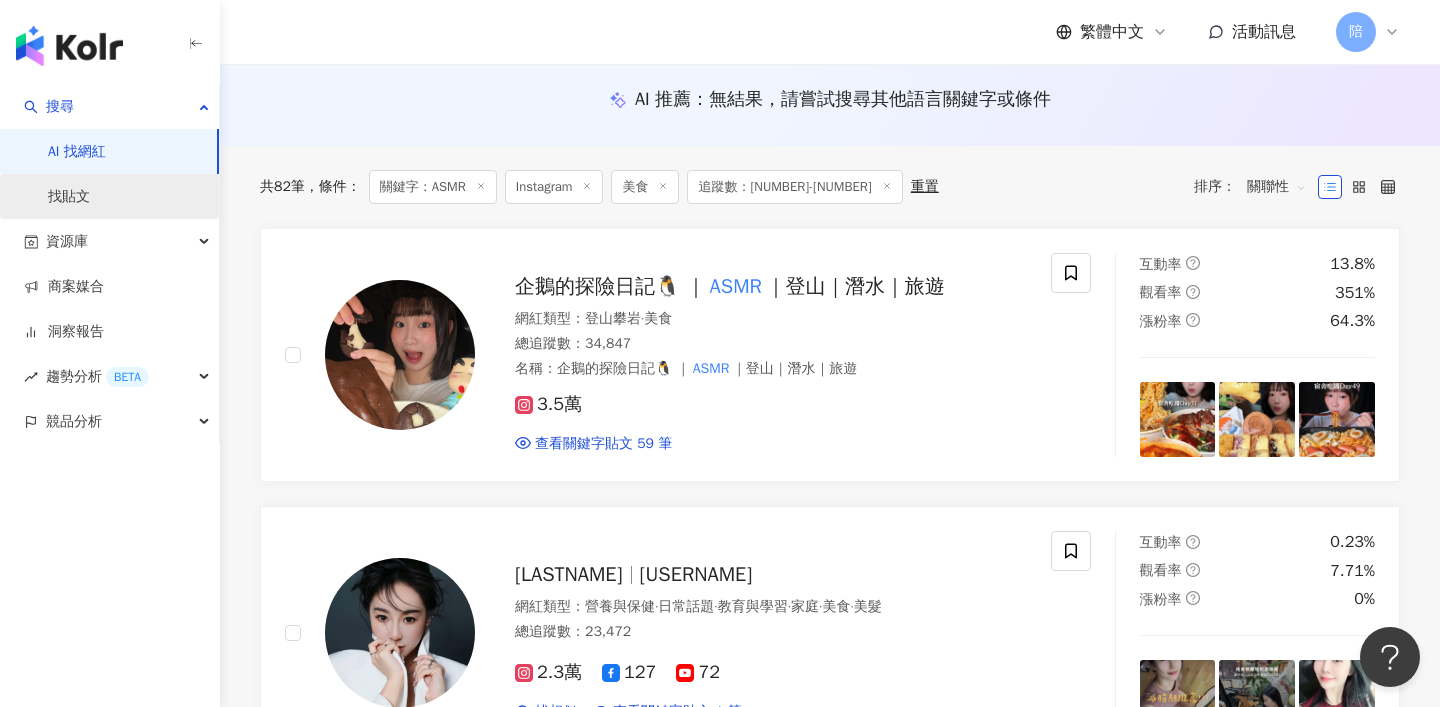 scroll, scrollTop: 0, scrollLeft: 0, axis: both 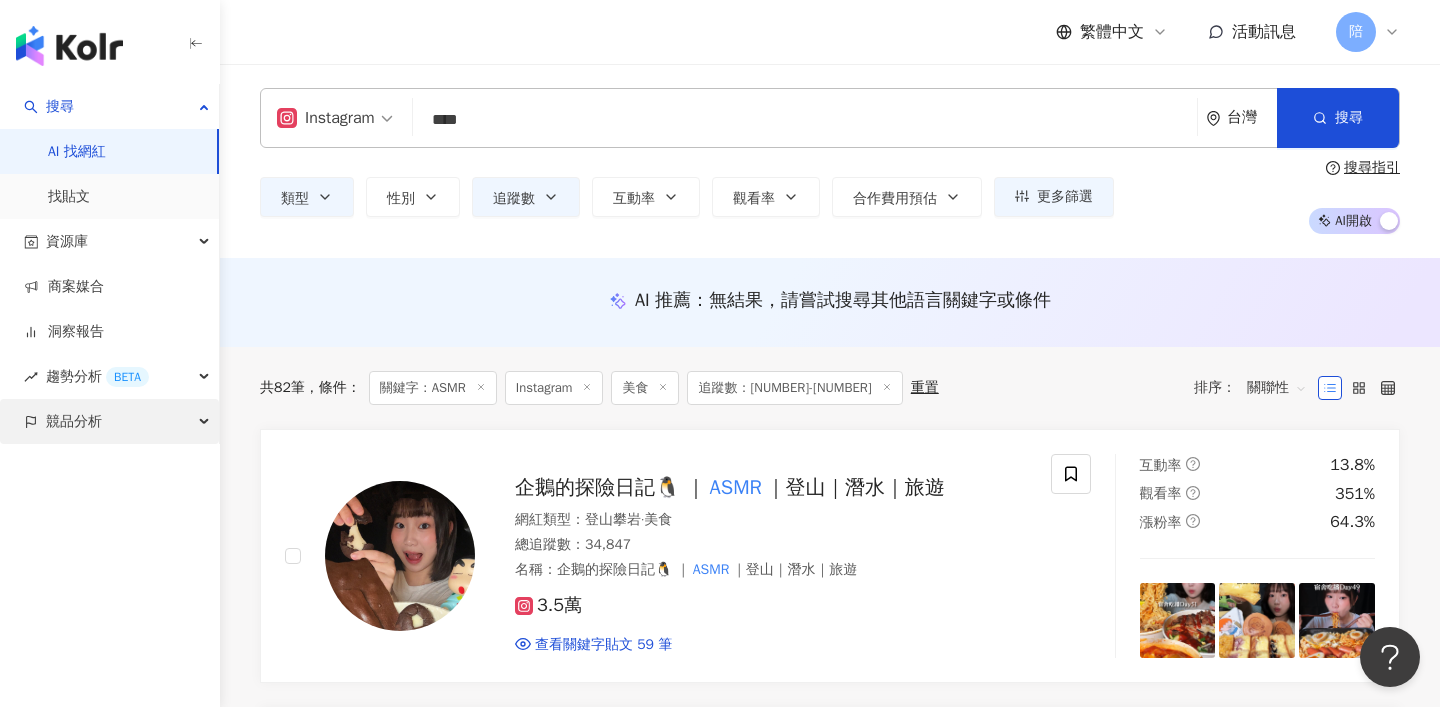 type 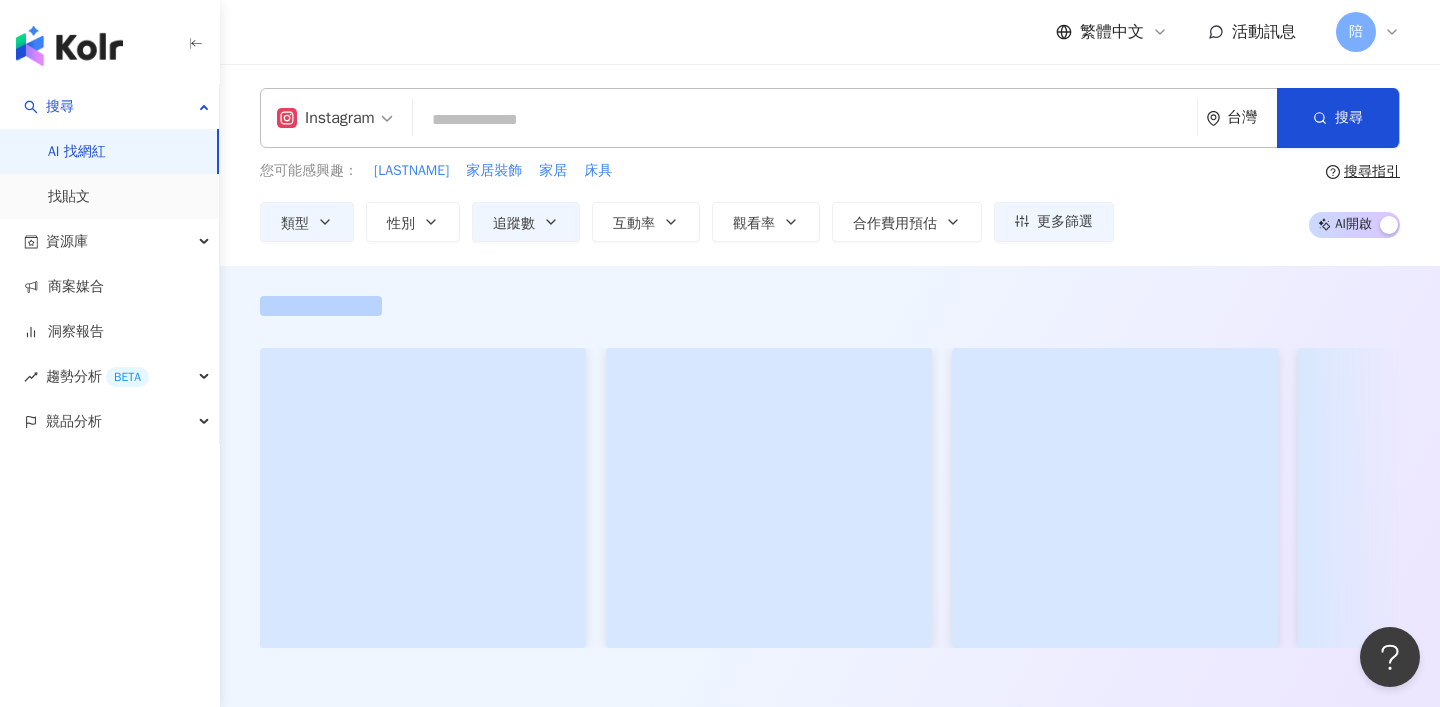 click at bounding box center [69, 46] 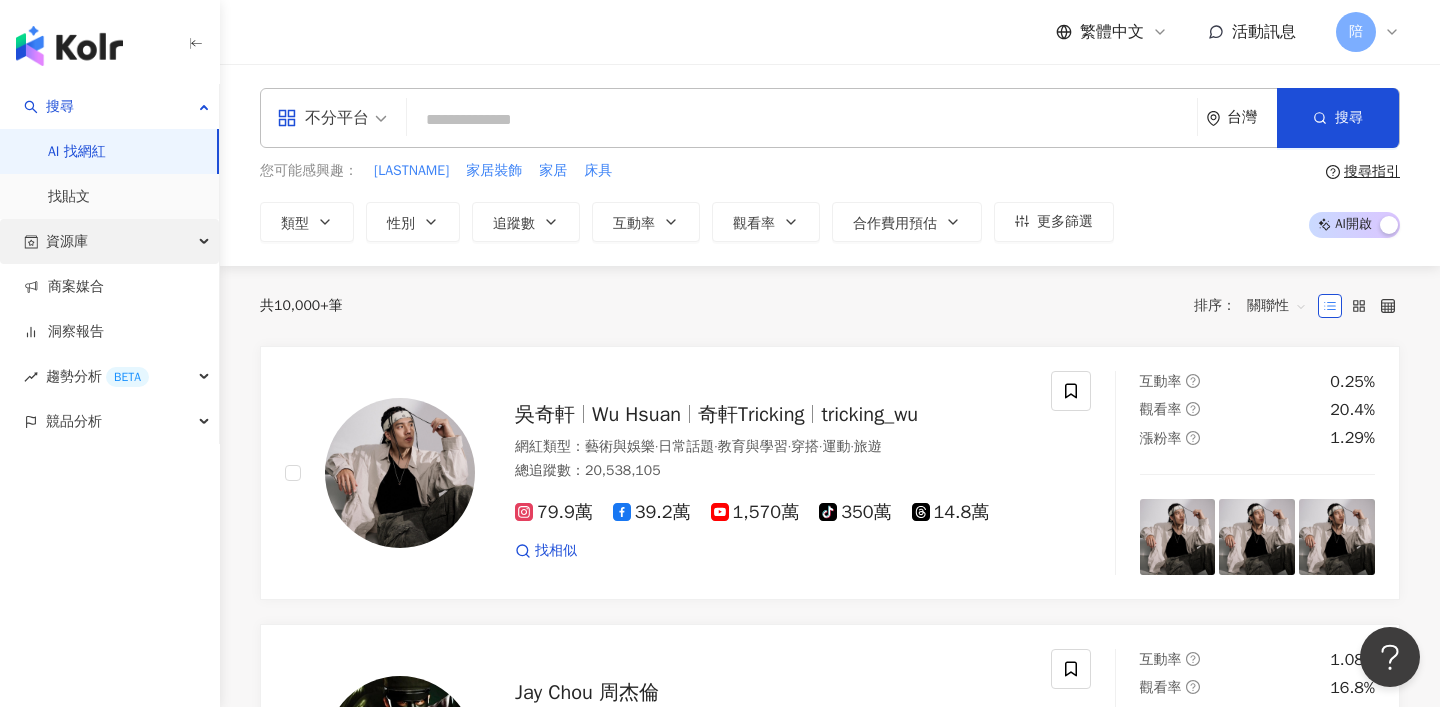 click on "資源庫" at bounding box center [67, 241] 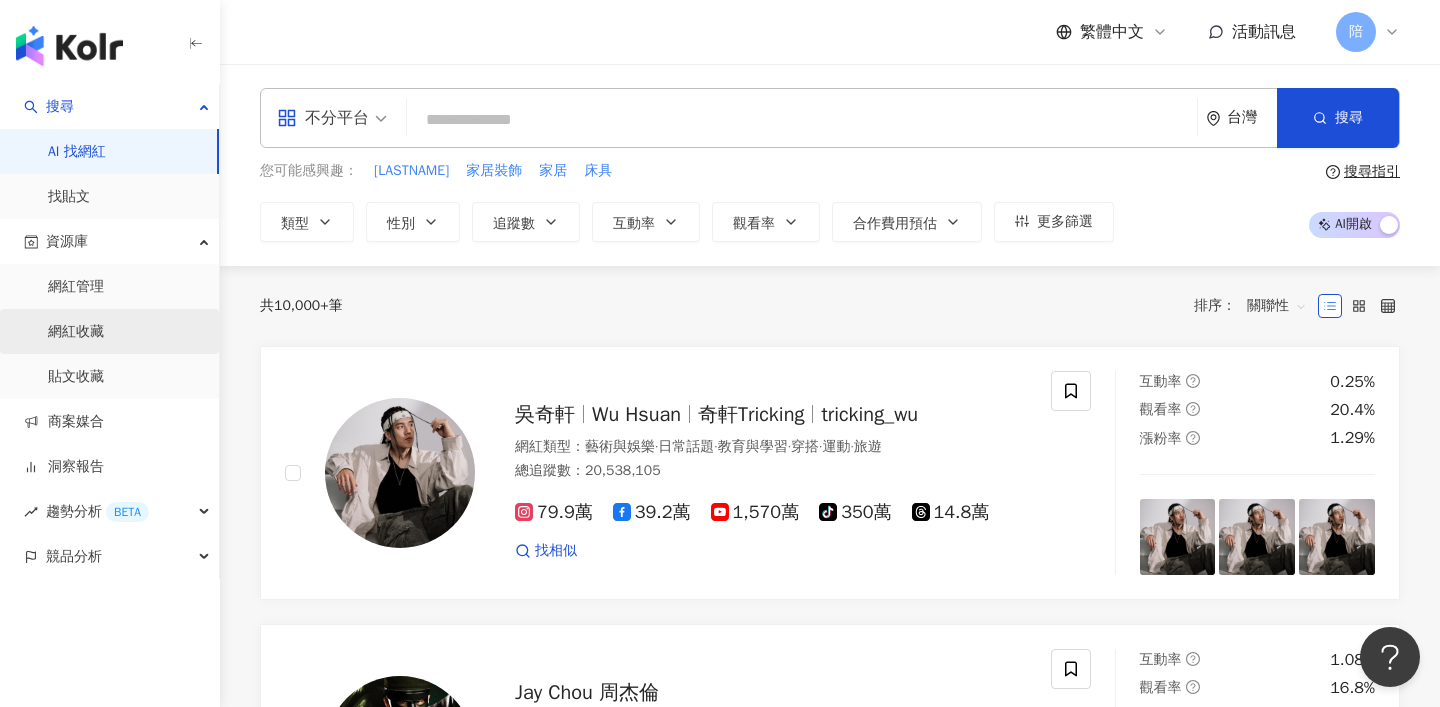 click on "網紅收藏" at bounding box center [76, 332] 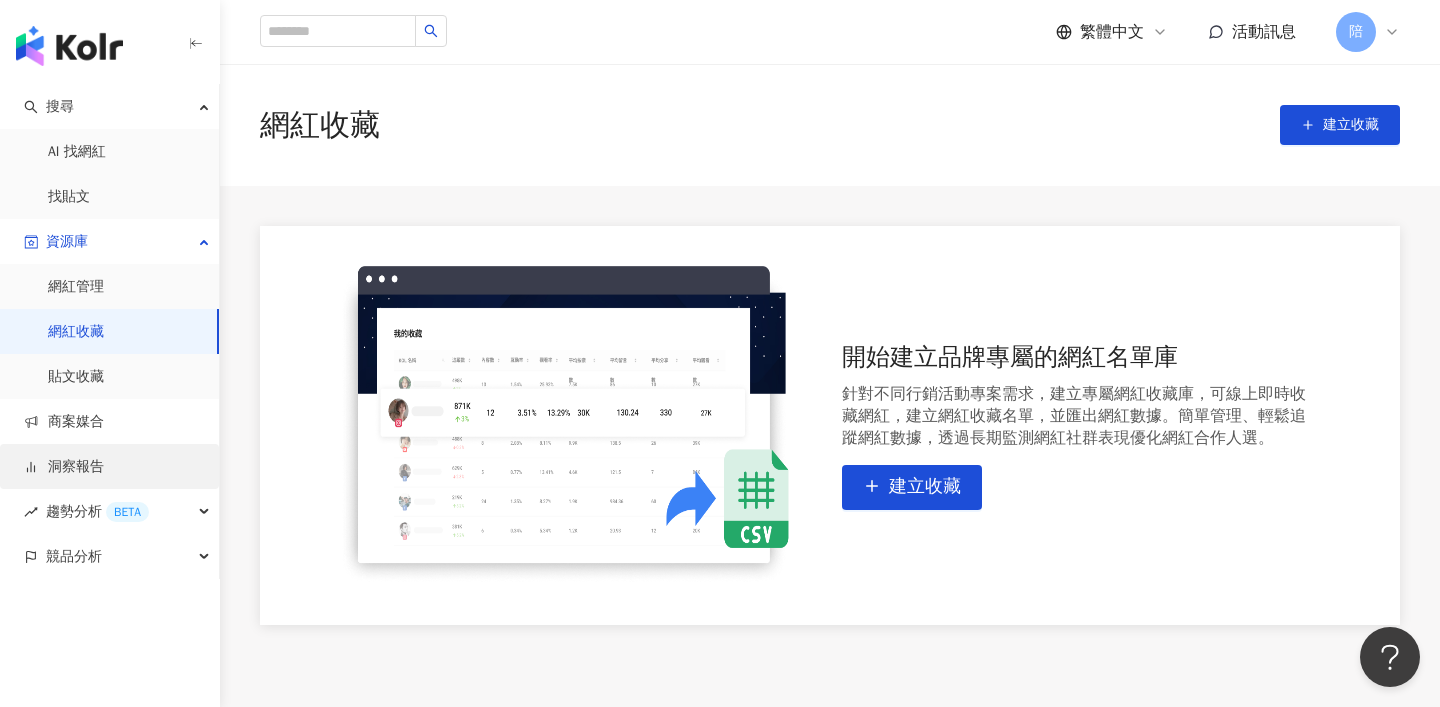 click on "洞察報告" at bounding box center (64, 467) 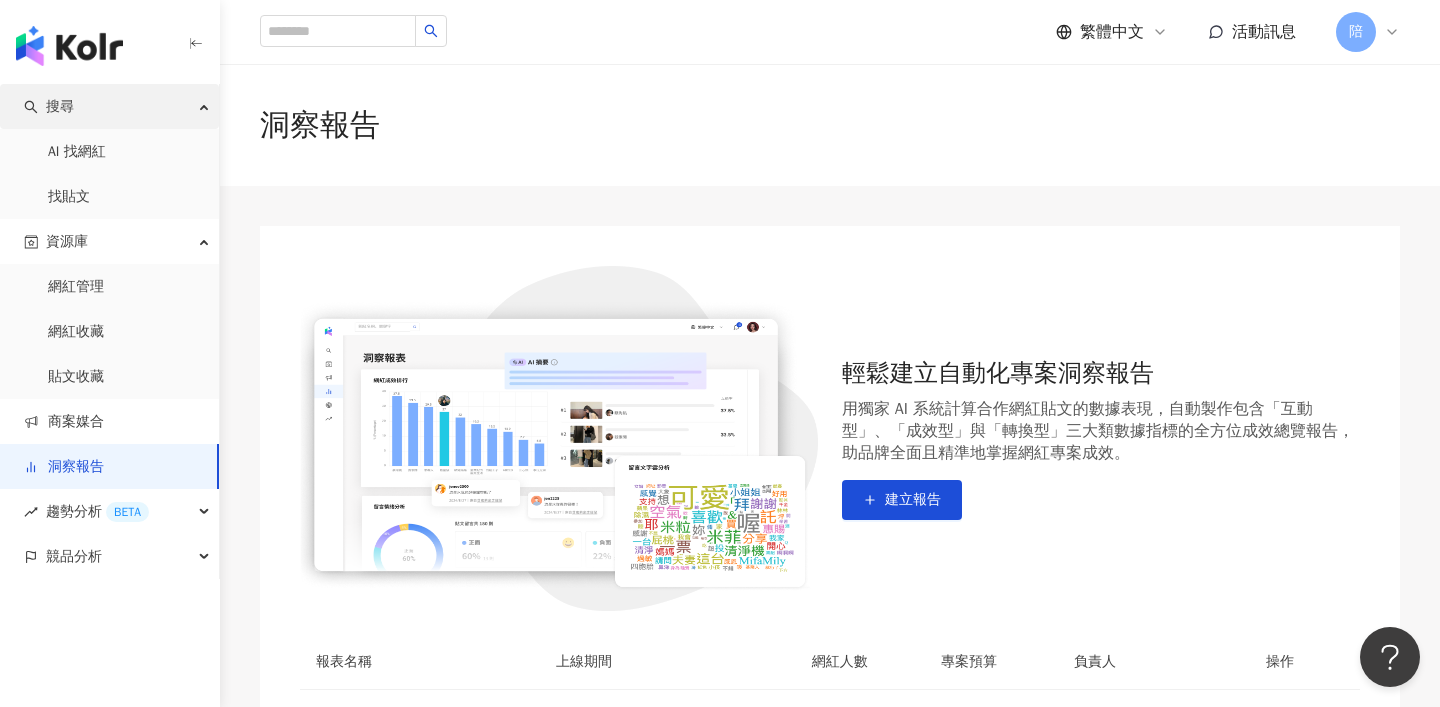 click on "搜尋" at bounding box center (60, 106) 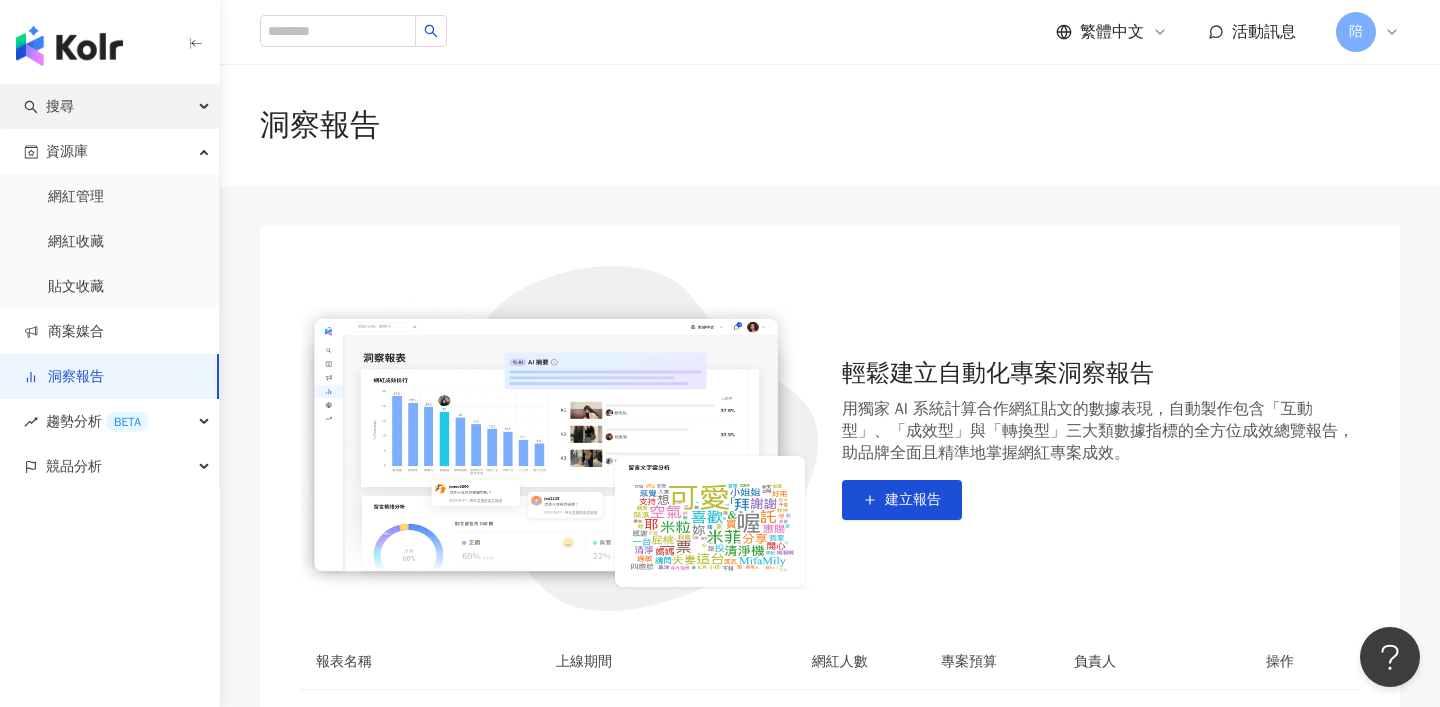click on "搜尋" at bounding box center [60, 106] 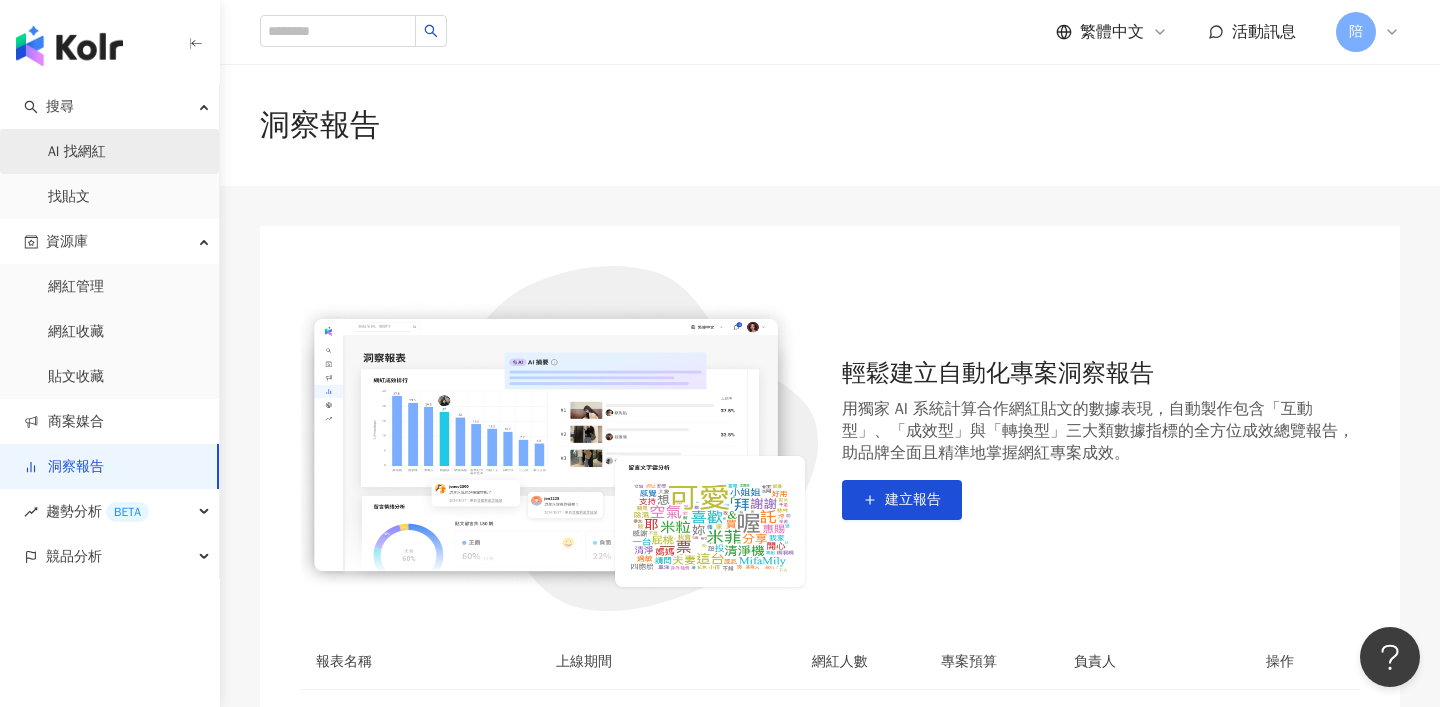 click on "AI 找網紅" at bounding box center [77, 152] 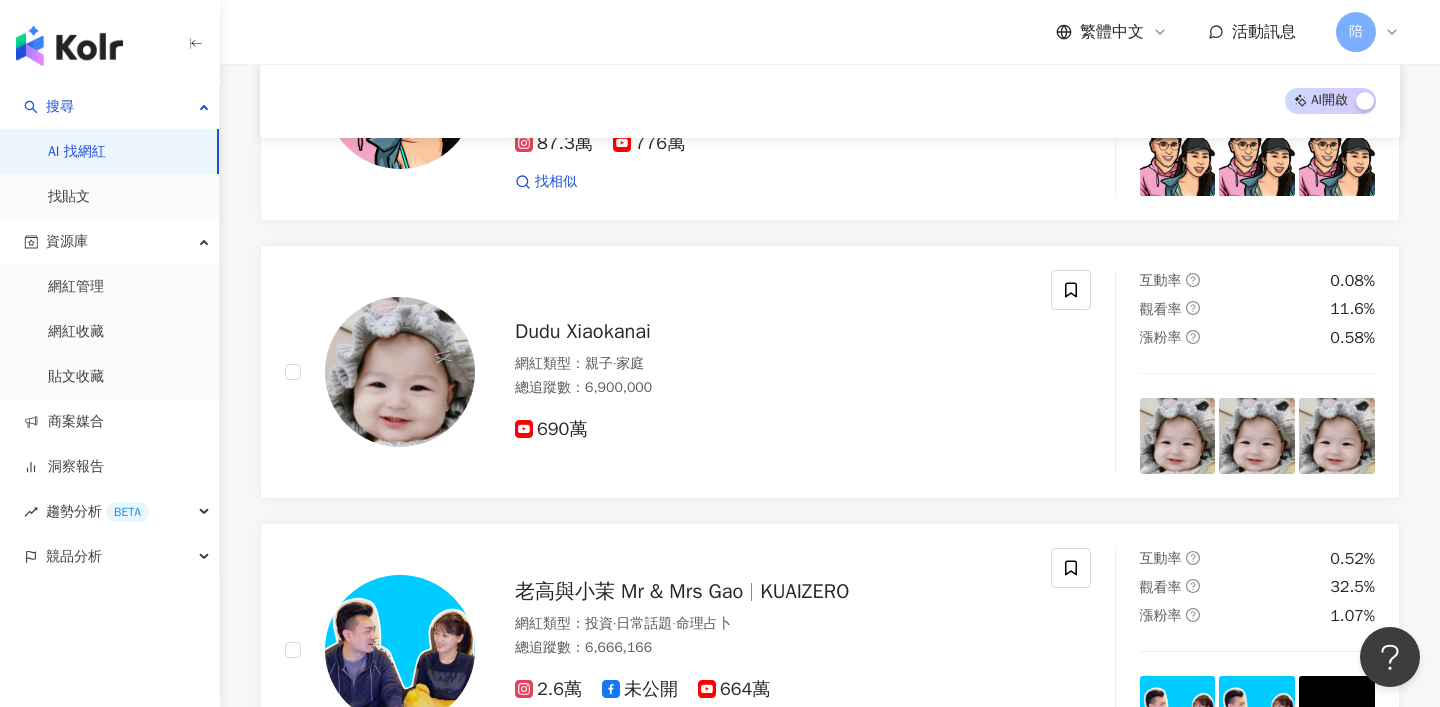 scroll, scrollTop: 0, scrollLeft: 0, axis: both 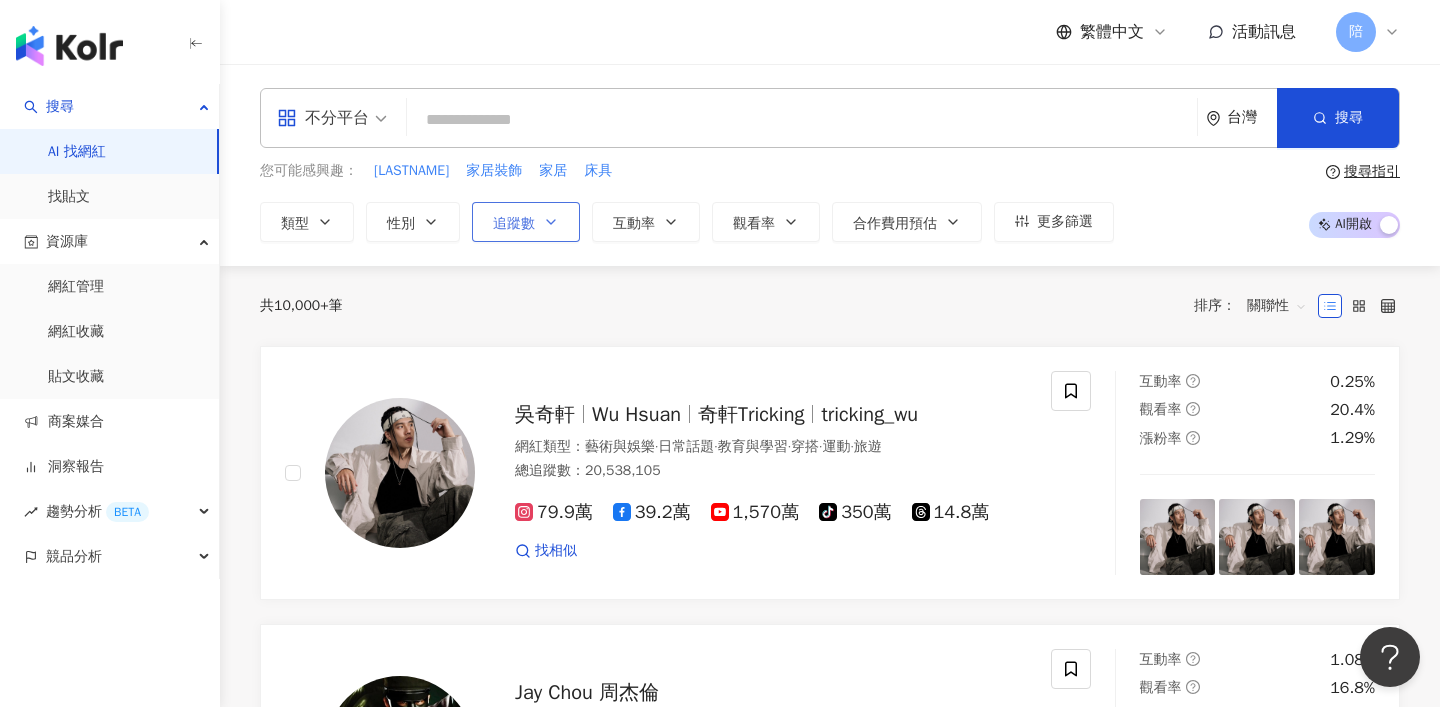 click on "追蹤數" at bounding box center (526, 222) 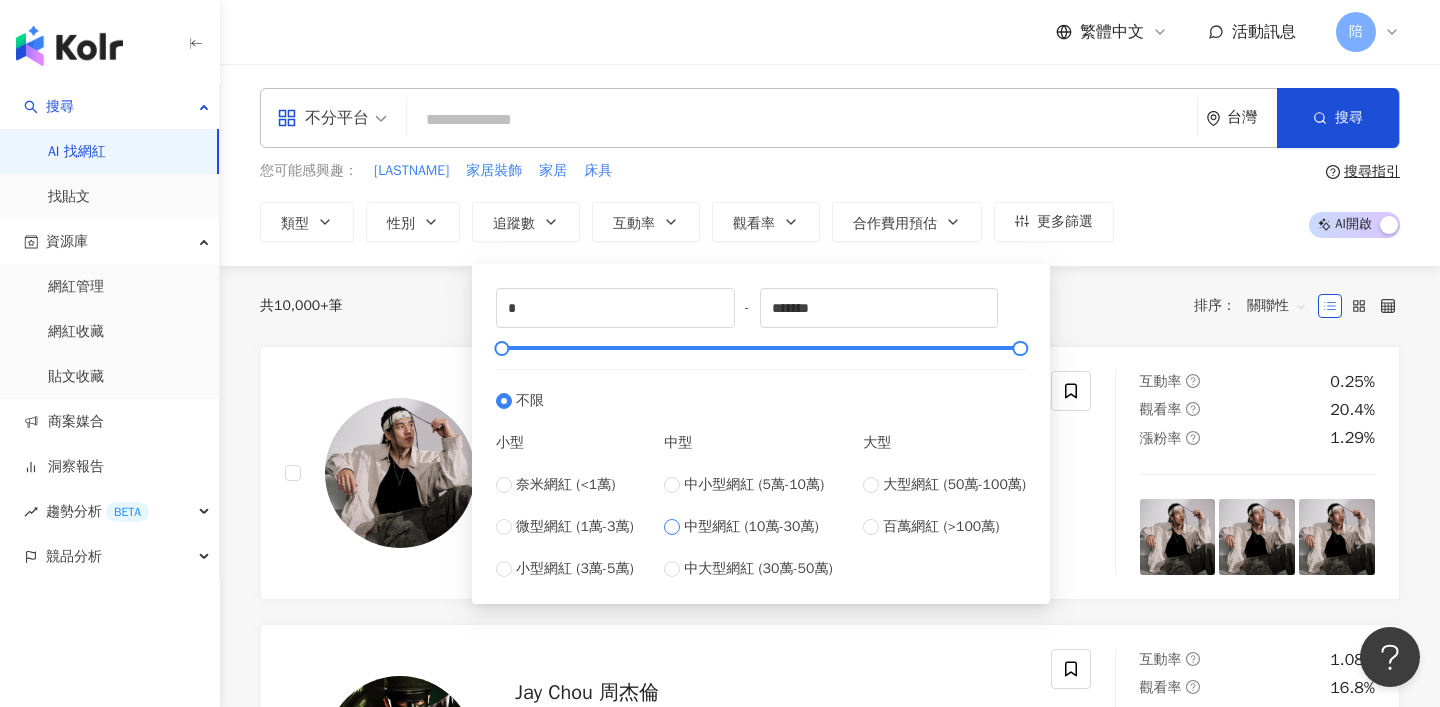 click on "中型網紅 (10萬-30萬)" at bounding box center (751, 527) 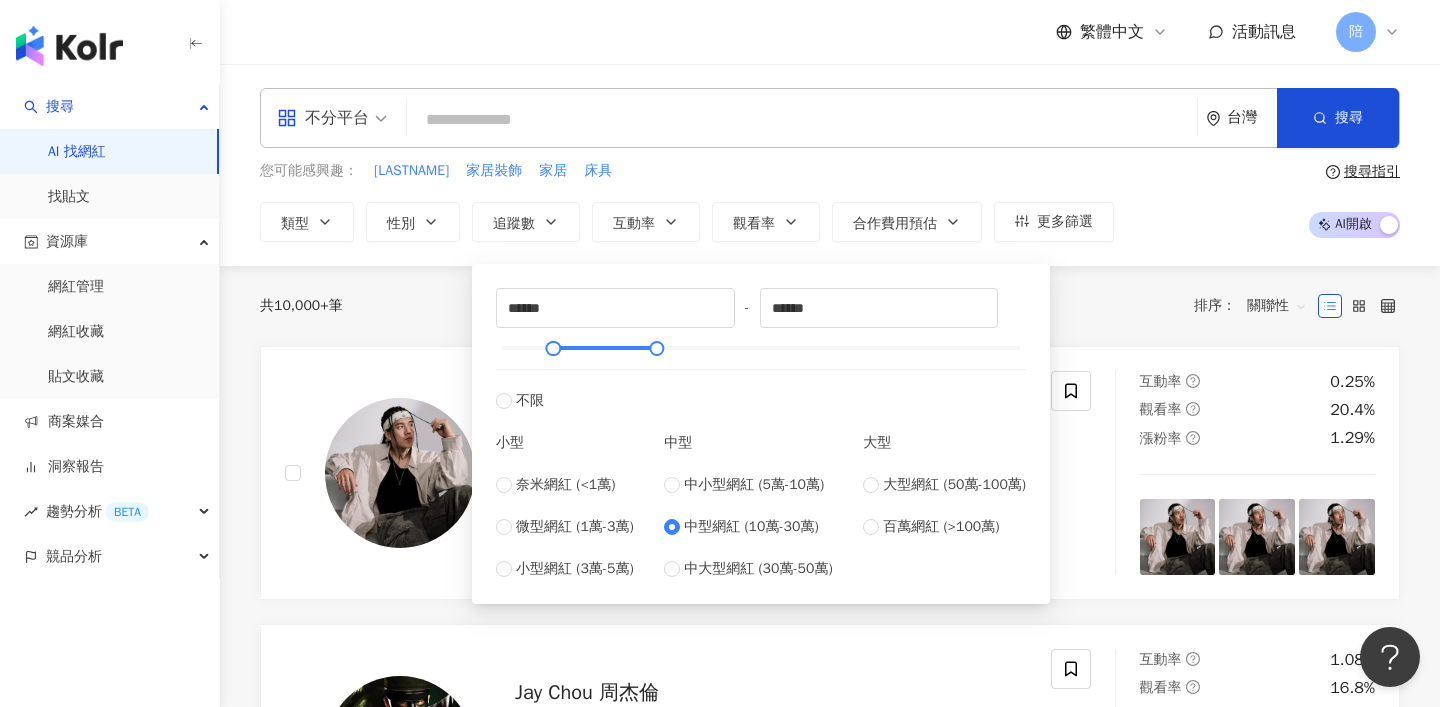 click on "共  10,000+  筆 排序： 關聯性" at bounding box center [830, 306] 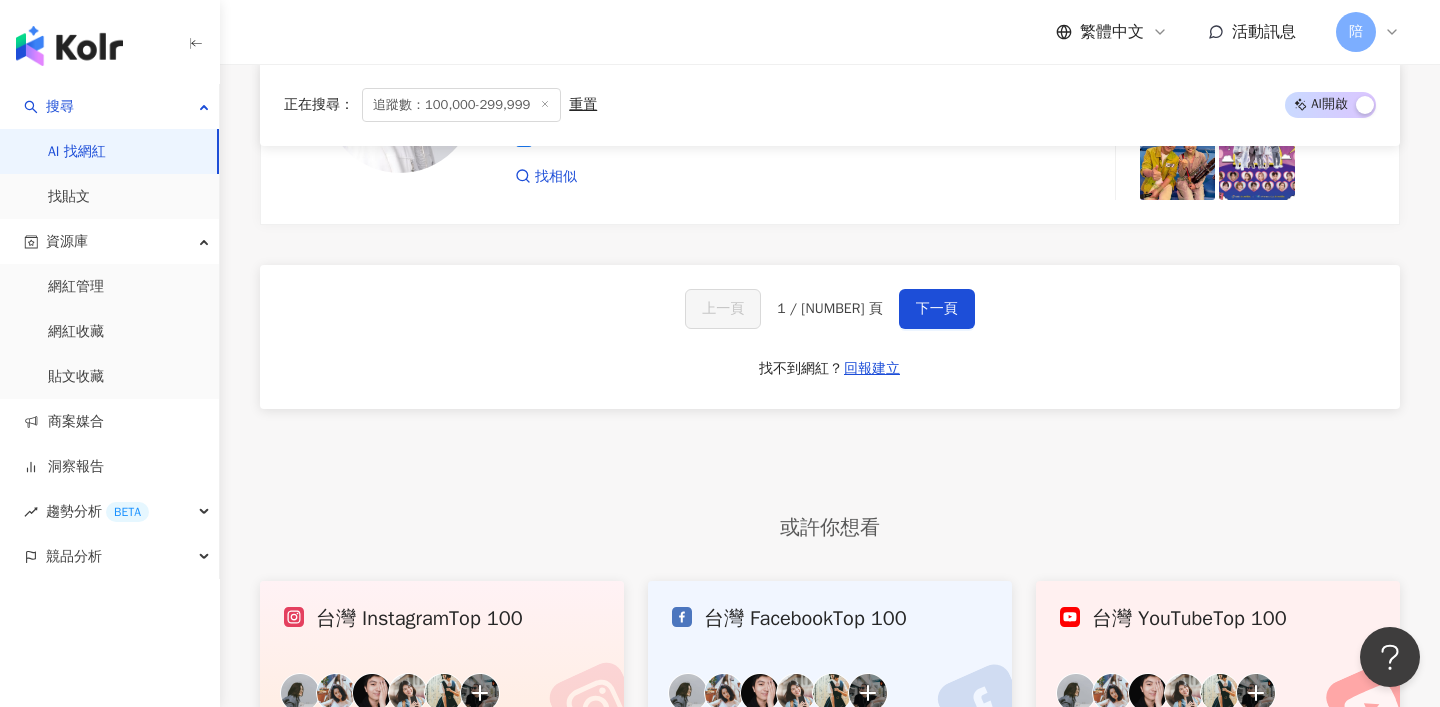 scroll, scrollTop: 3539, scrollLeft: 0, axis: vertical 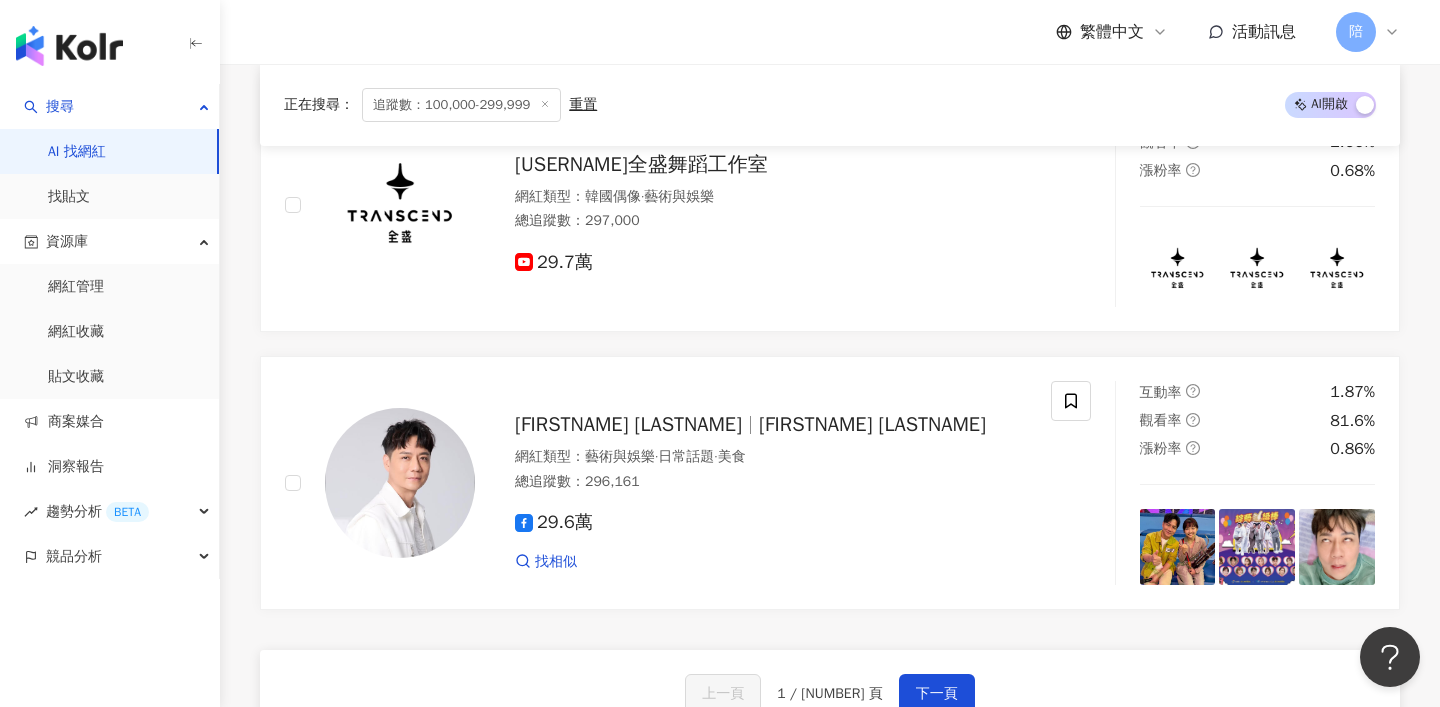 click on "[FIRSTNAME] [LASTNAME] 網紅類型 ： 藝術與娛樂  ·  日常話題  ·  美食 總追蹤數 ： [NUMBER] [NUMBER] 找相似 互動率 [PERCENT] 觀看率 [PERCENT] 漲粉率 [PERCENT]" at bounding box center [830, 483] 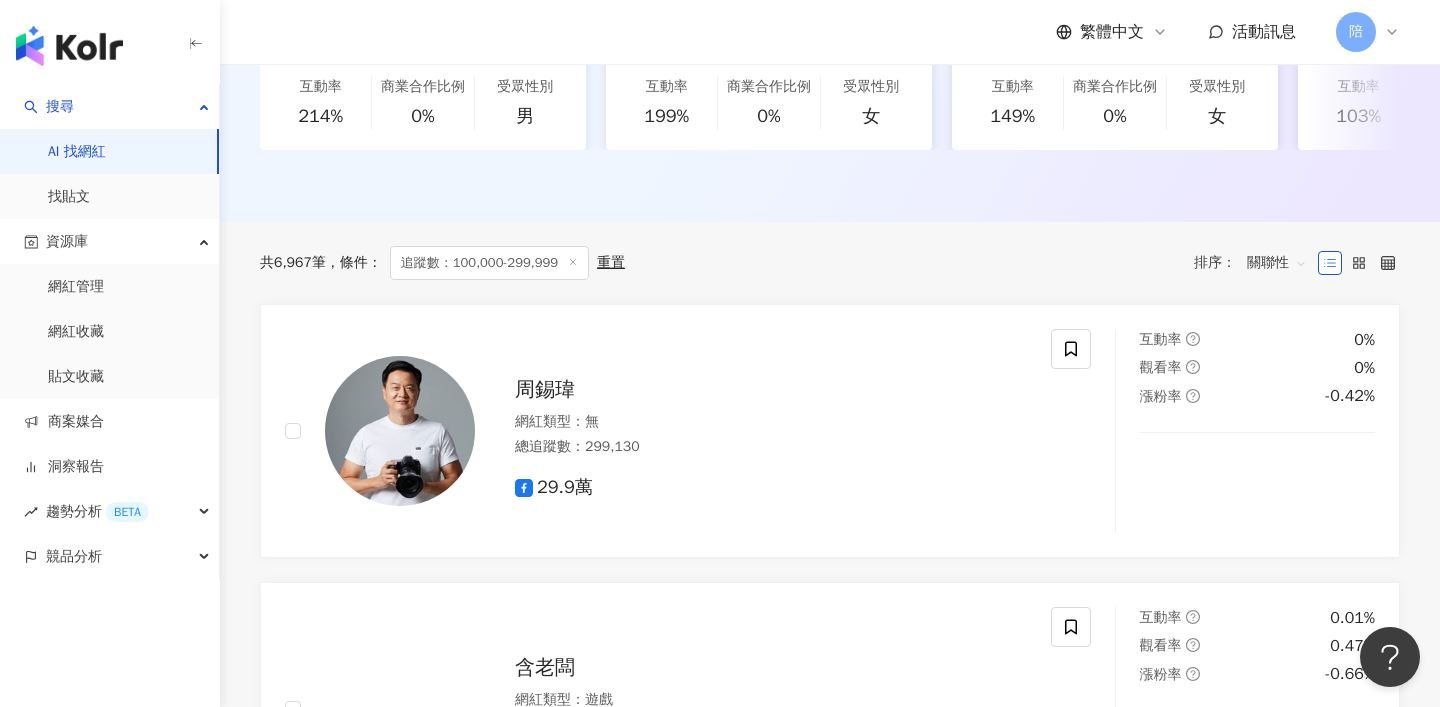 scroll, scrollTop: 0, scrollLeft: 0, axis: both 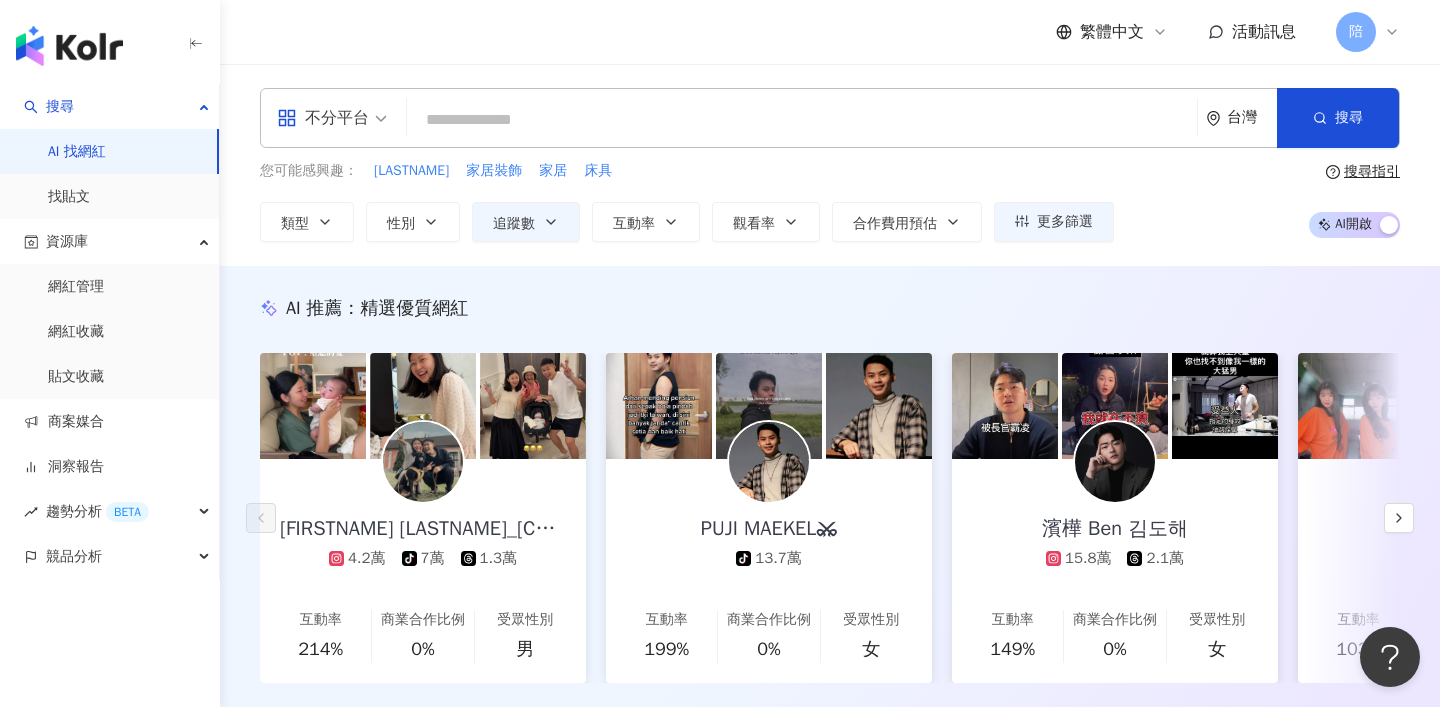 click at bounding box center (802, 120) 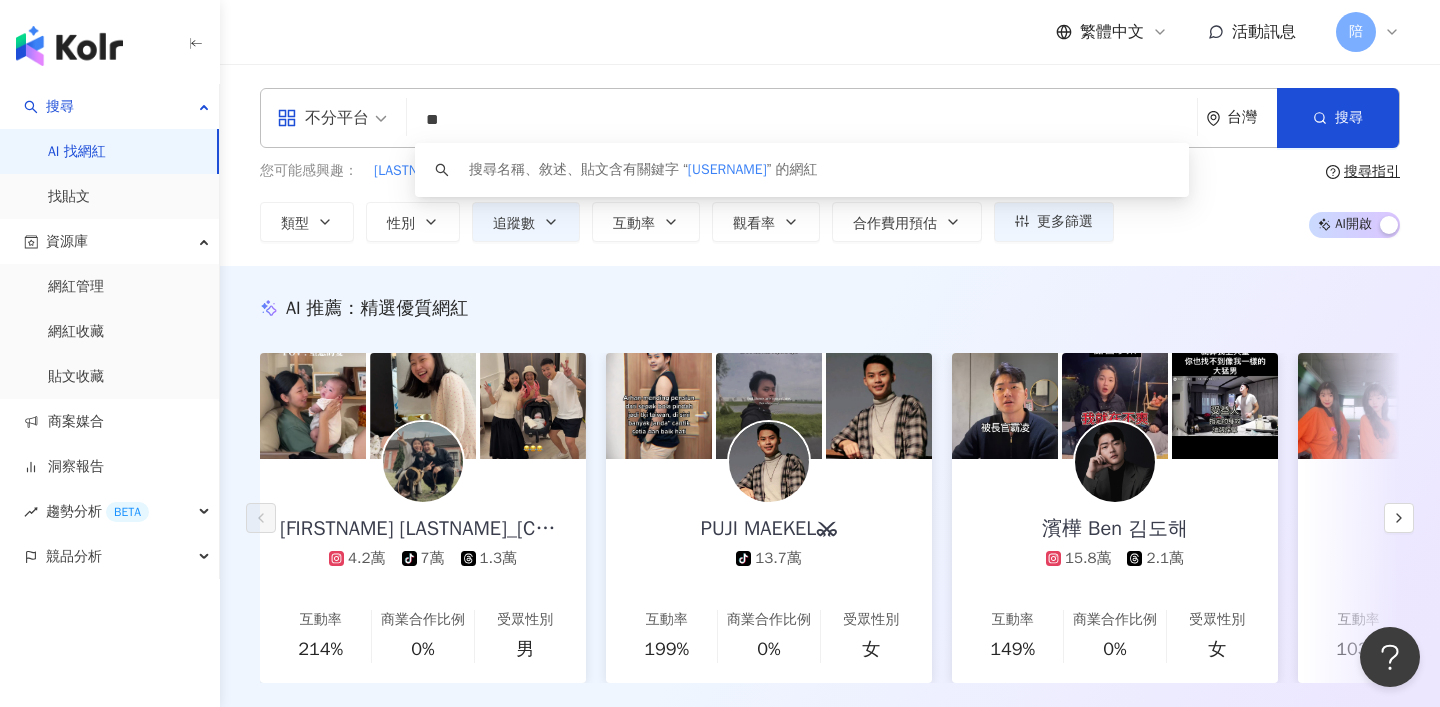 type on "*" 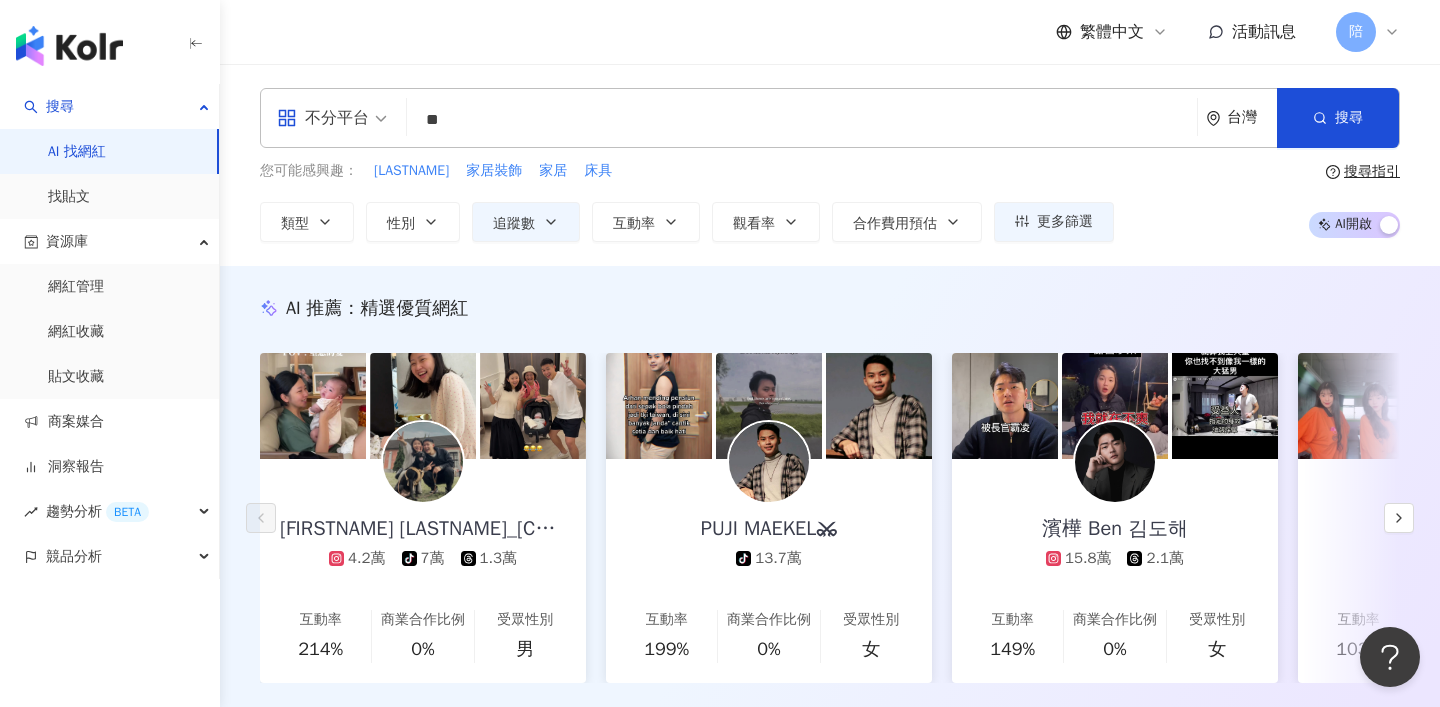 type on "*" 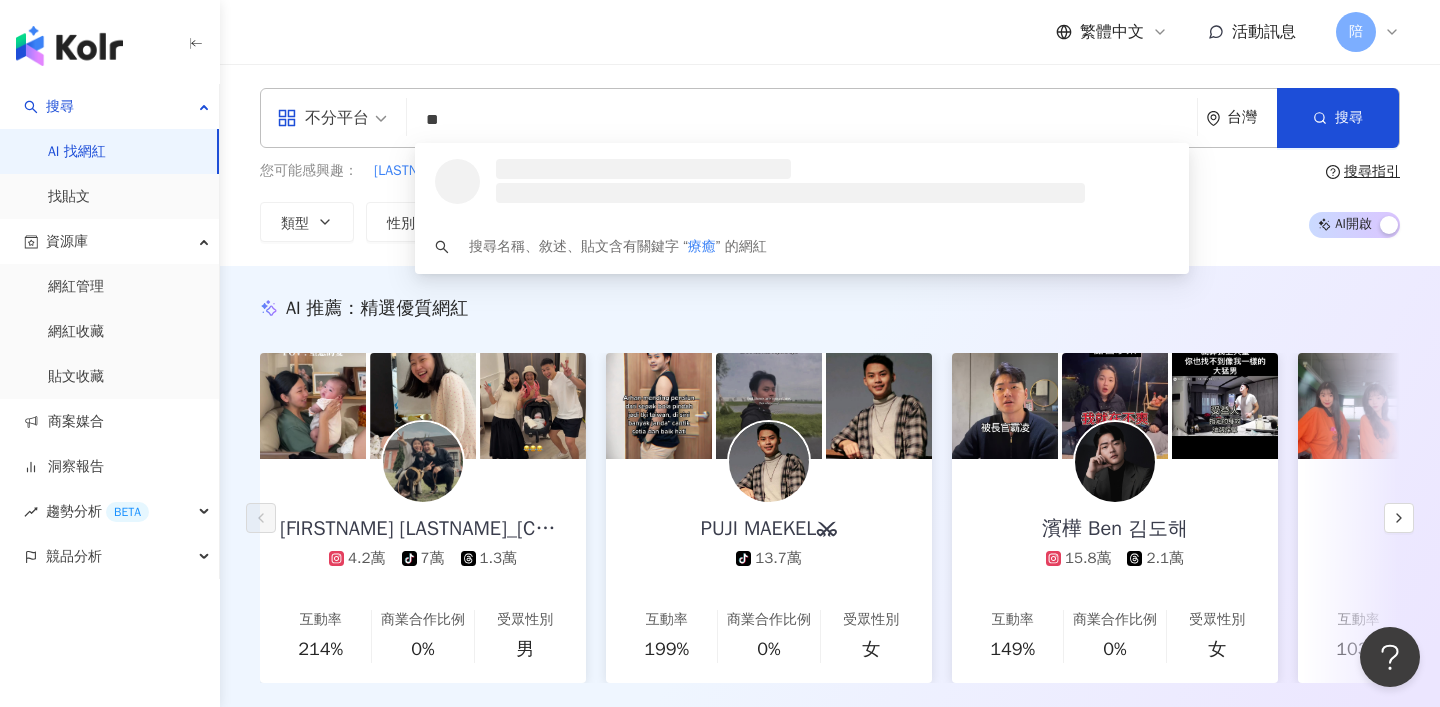 click on "不分平台" at bounding box center [323, 118] 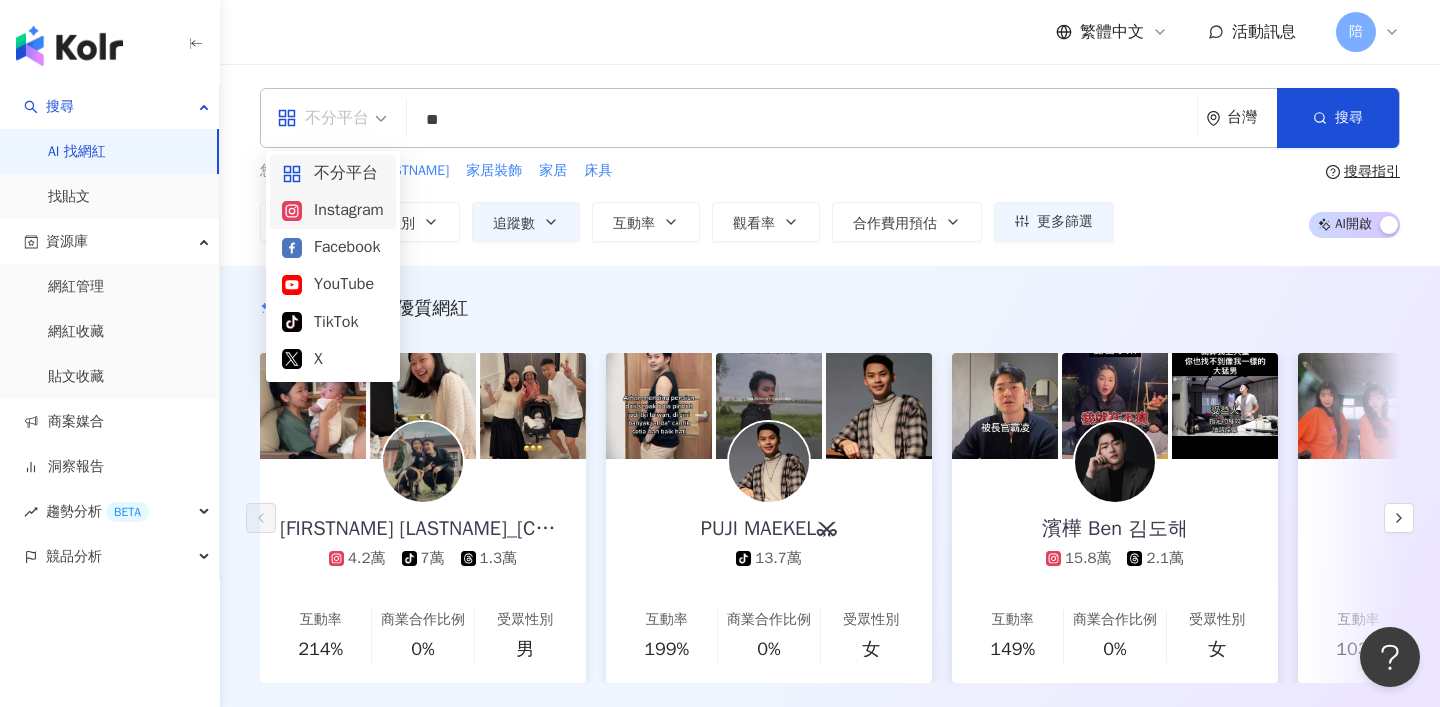 click on "Instagram" at bounding box center (333, 210) 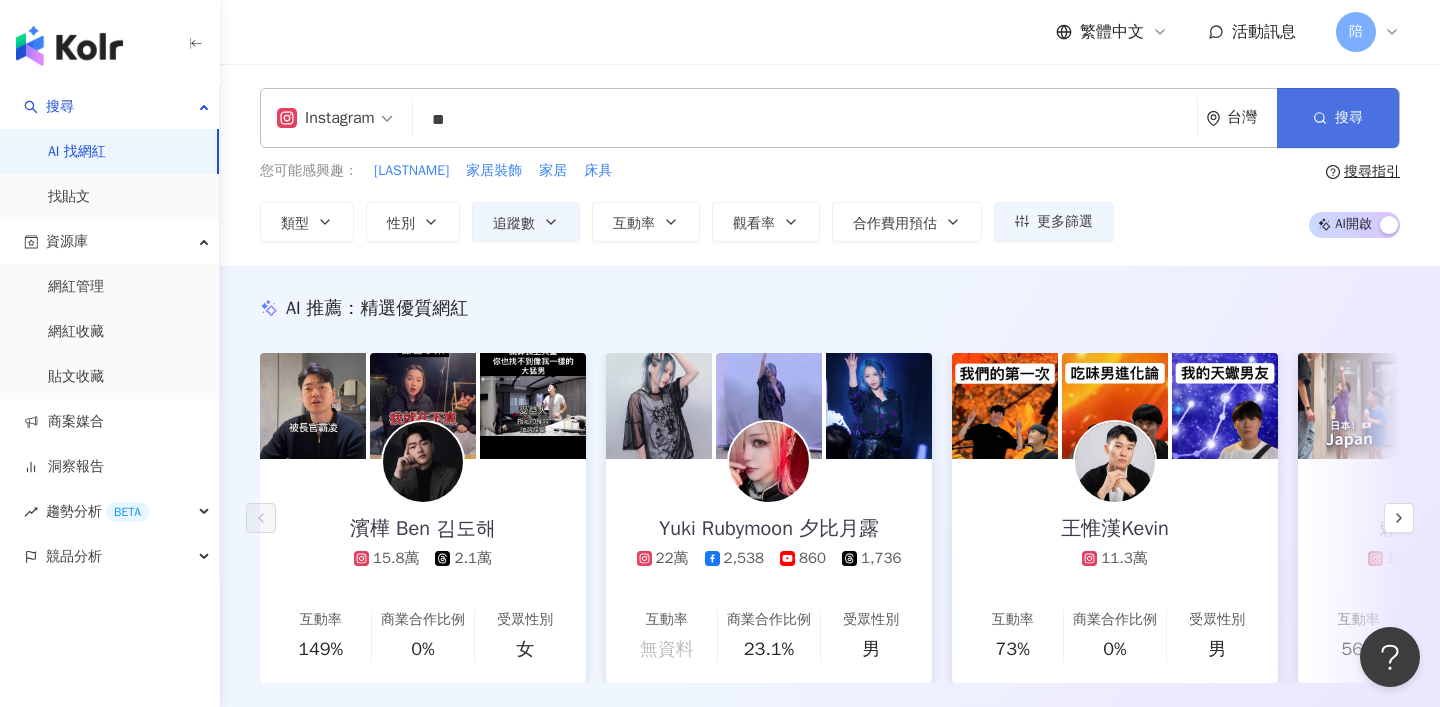 click on "搜尋" at bounding box center (1338, 118) 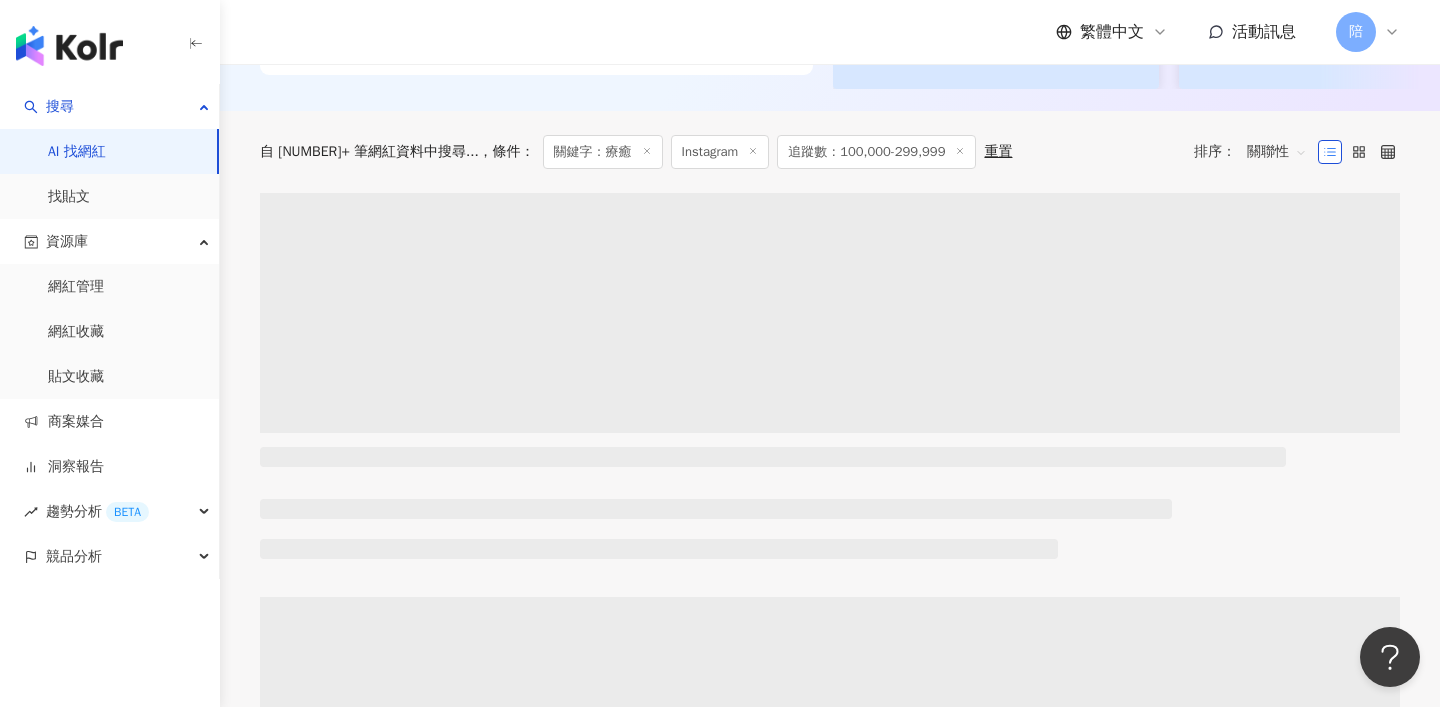 scroll, scrollTop: 546, scrollLeft: 0, axis: vertical 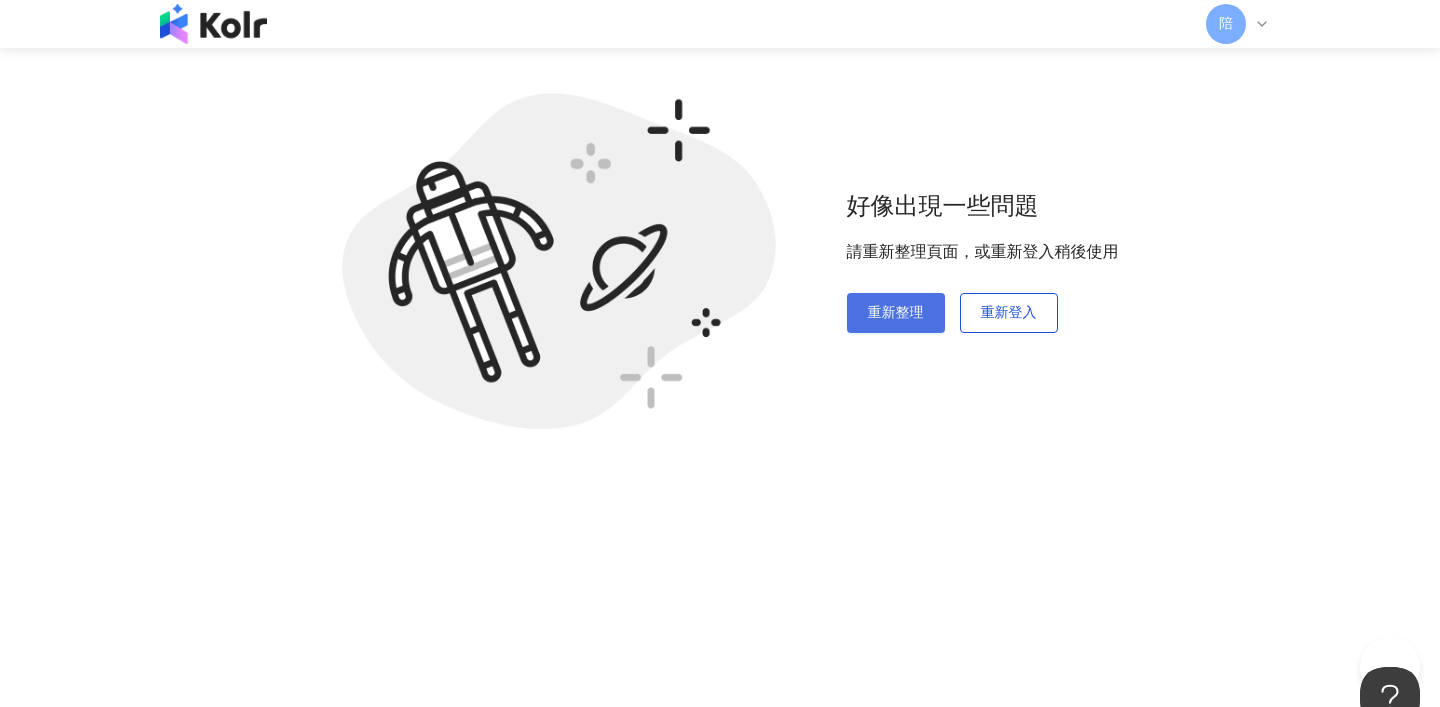 click on "重新整理" at bounding box center [896, 313] 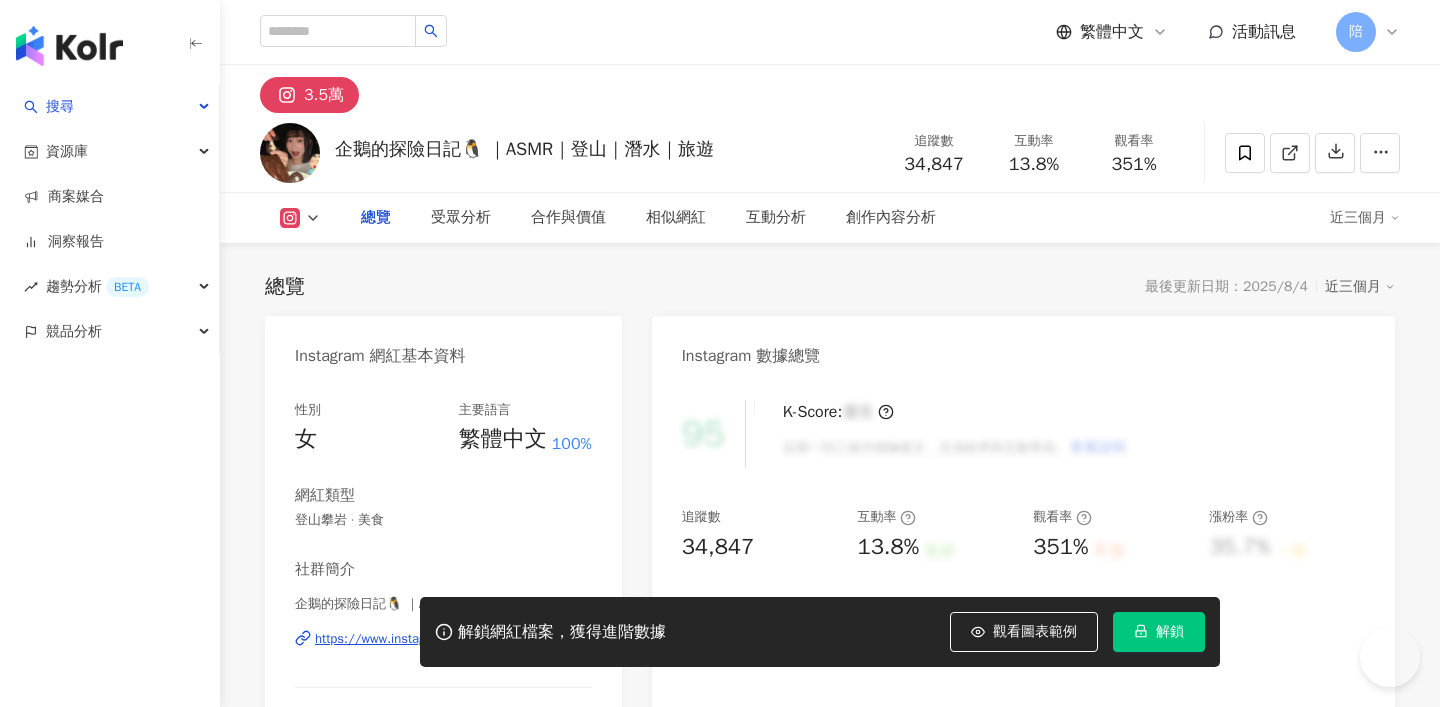 scroll, scrollTop: 0, scrollLeft: 0, axis: both 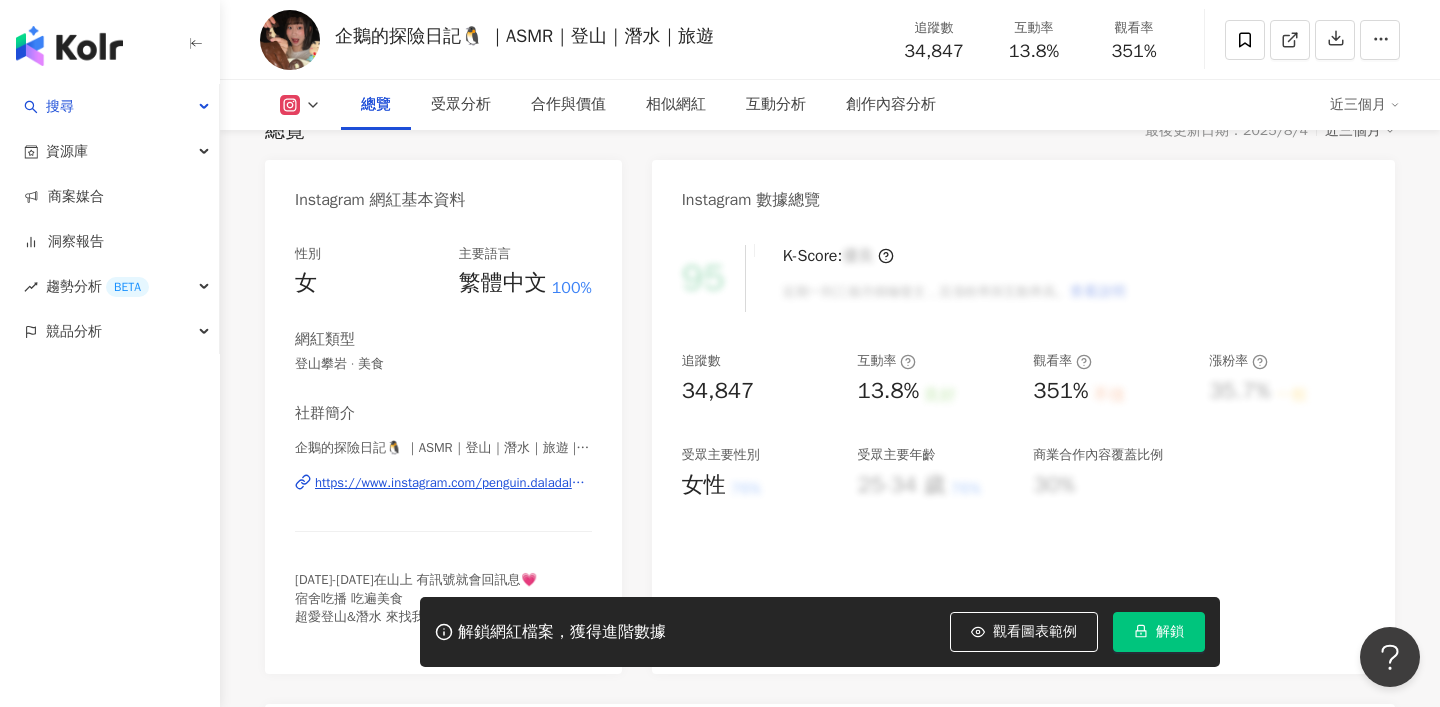 click on "https://www.instagram.com/penguin.daladala_2323/" at bounding box center [453, 483] 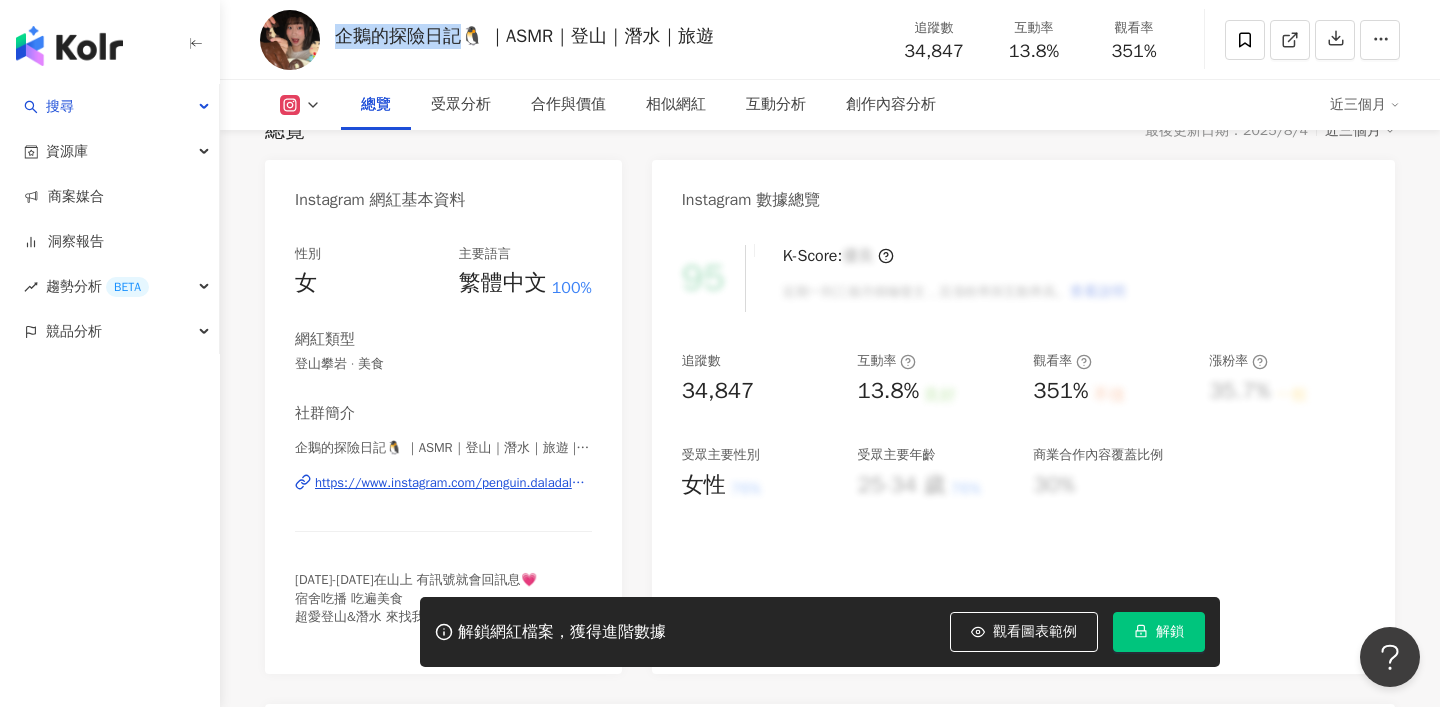 drag, startPoint x: 335, startPoint y: 23, endPoint x: 456, endPoint y: 41, distance: 122.33152 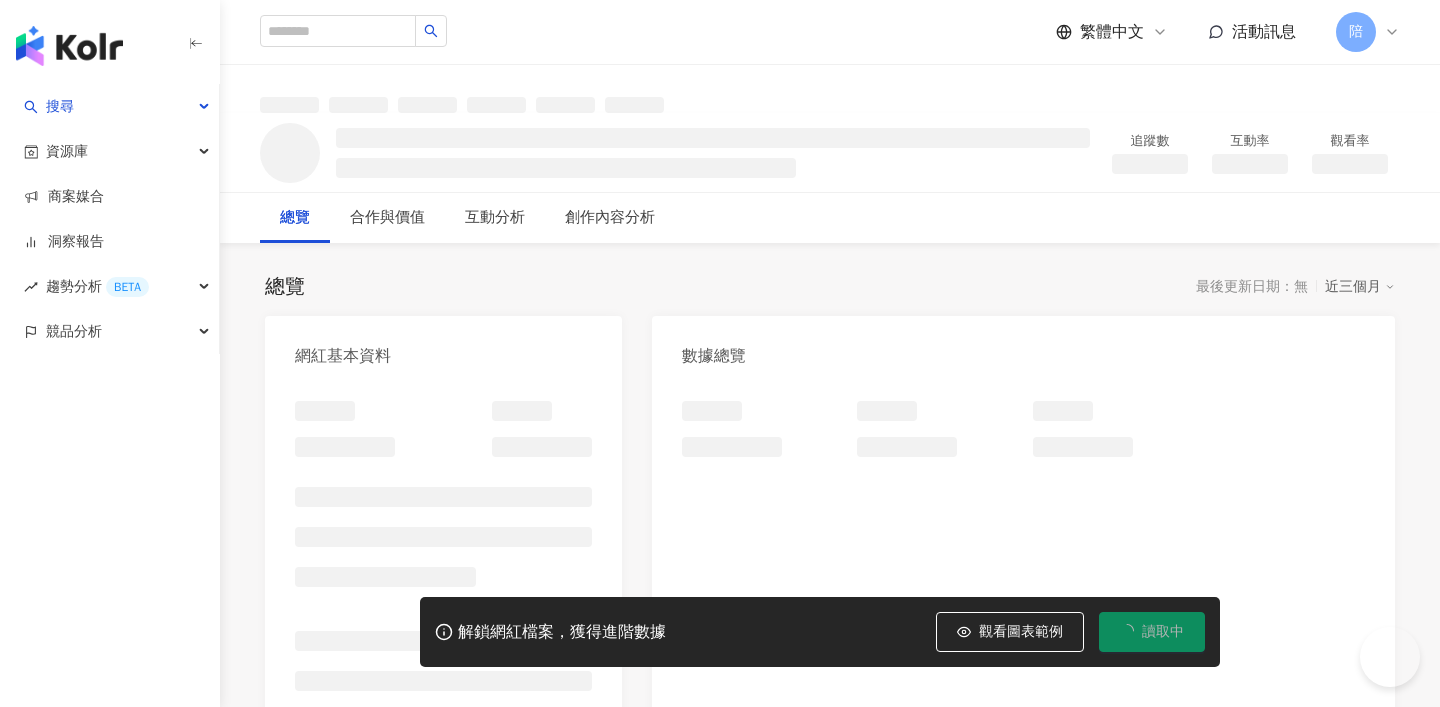 scroll, scrollTop: 0, scrollLeft: 0, axis: both 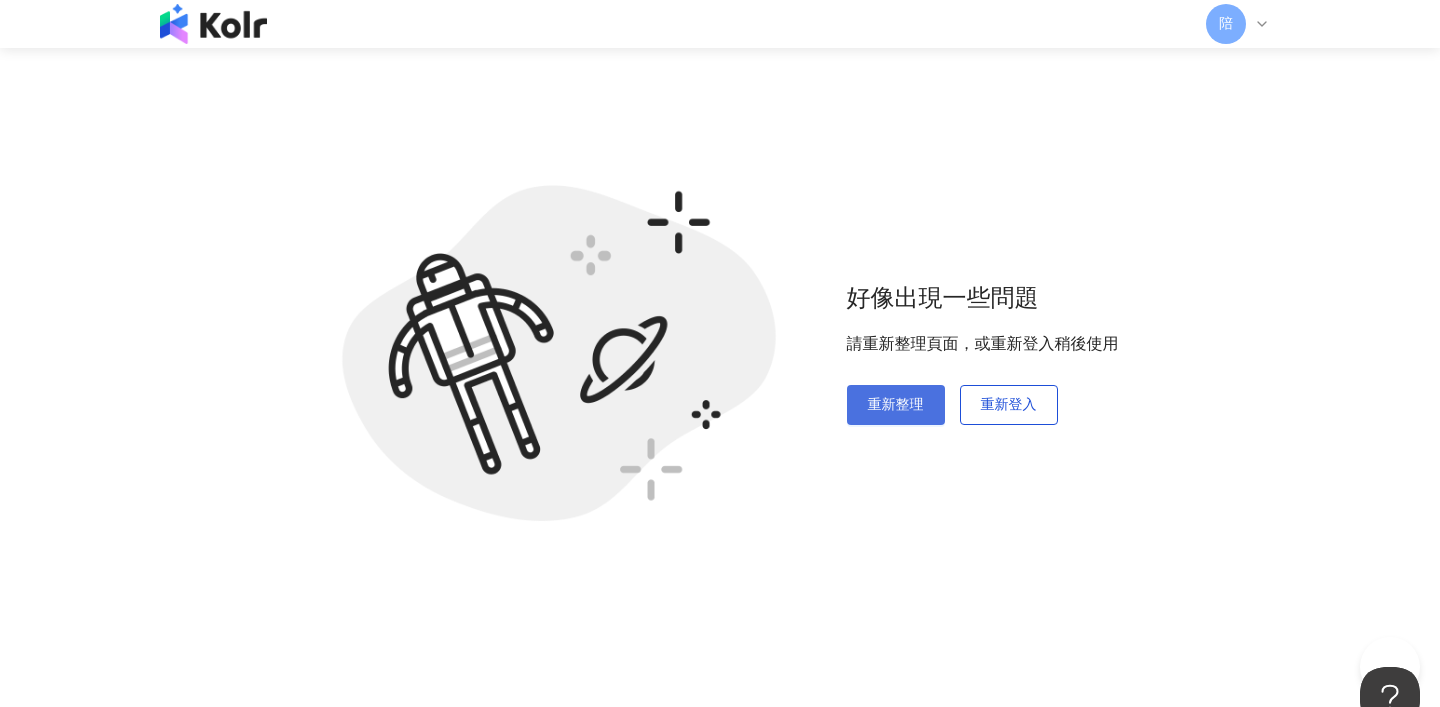 click on "重新整理" at bounding box center (896, 405) 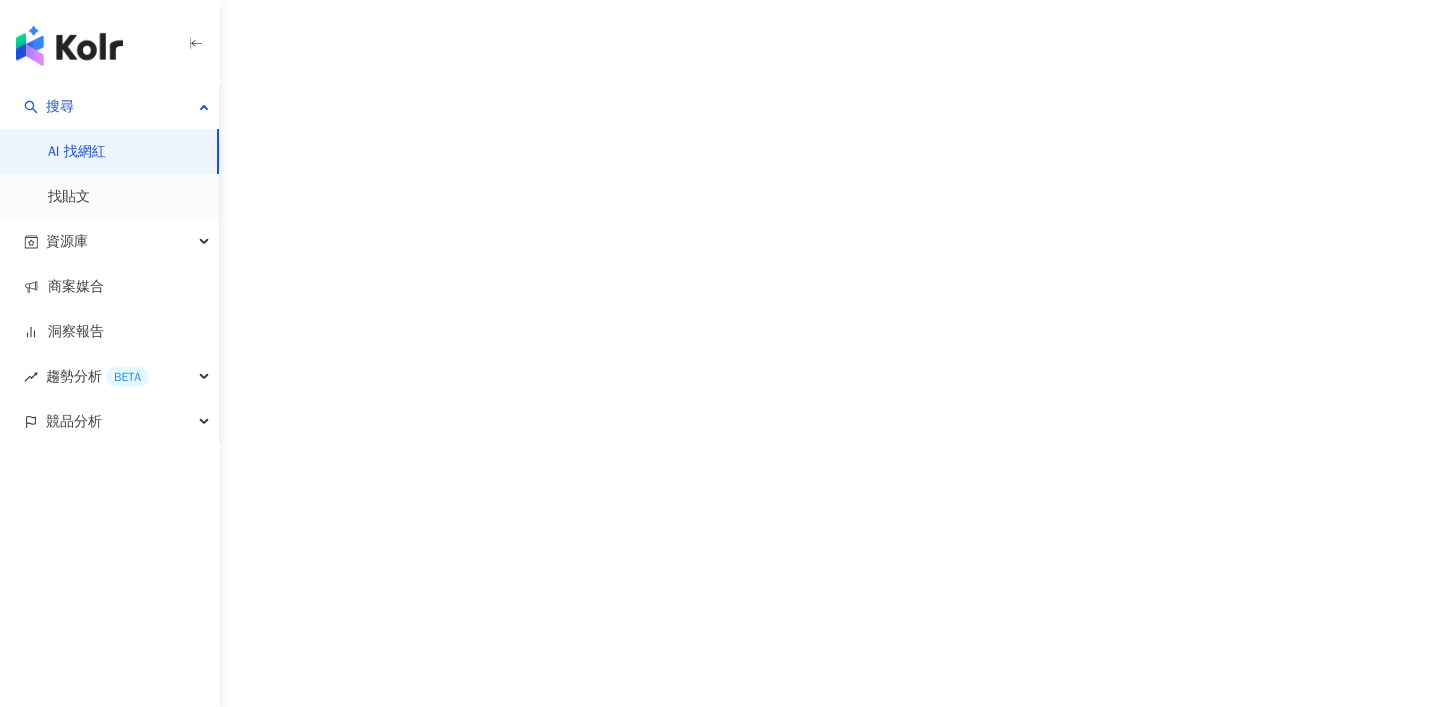 scroll, scrollTop: 0, scrollLeft: 0, axis: both 